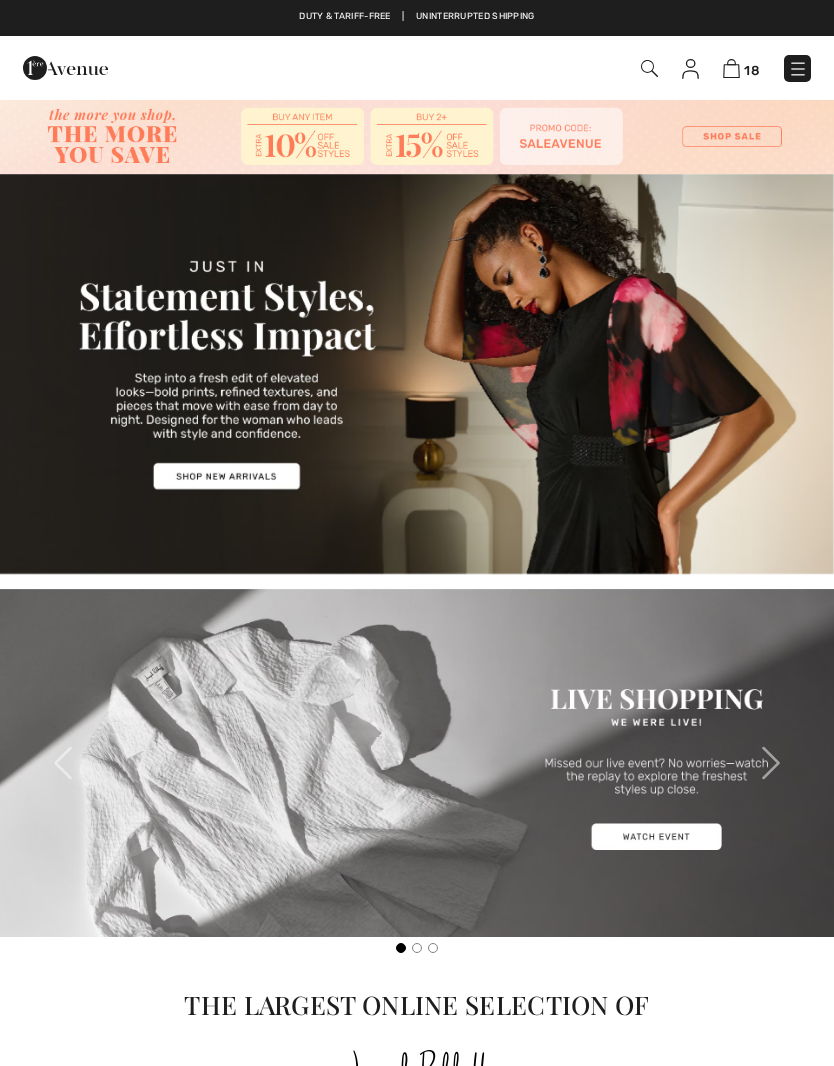 scroll, scrollTop: 0, scrollLeft: 0, axis: both 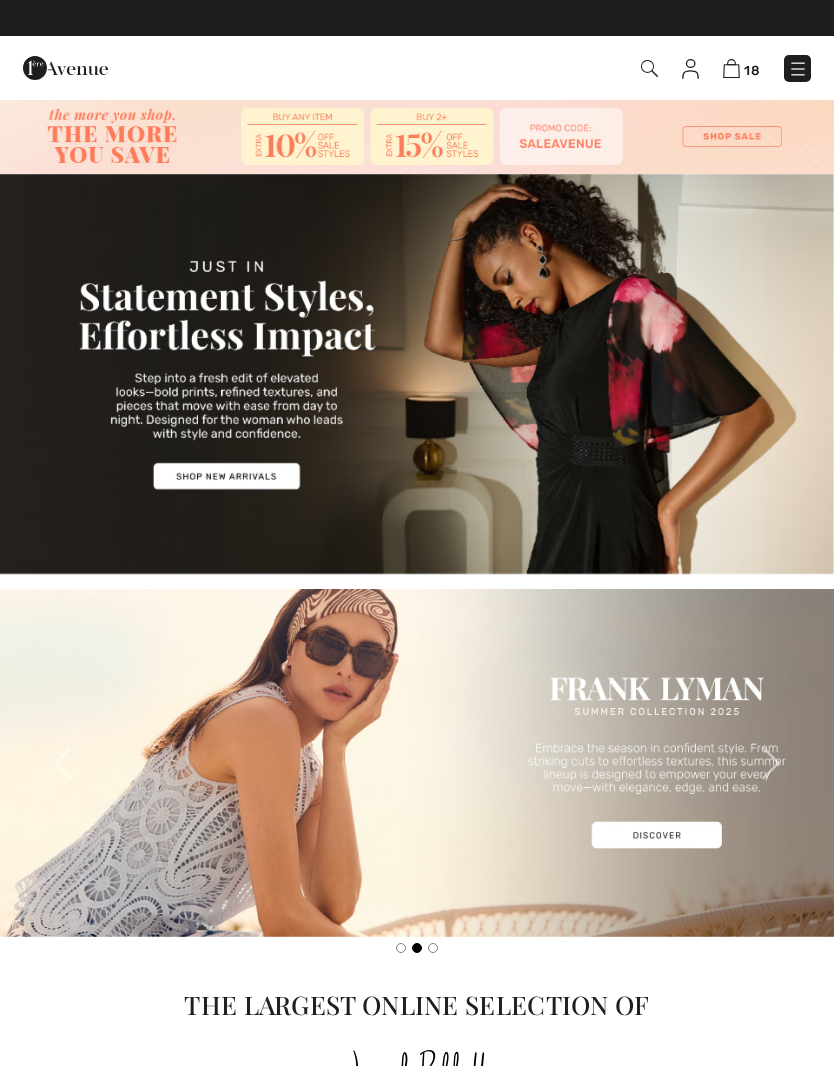 click at bounding box center [649, 68] 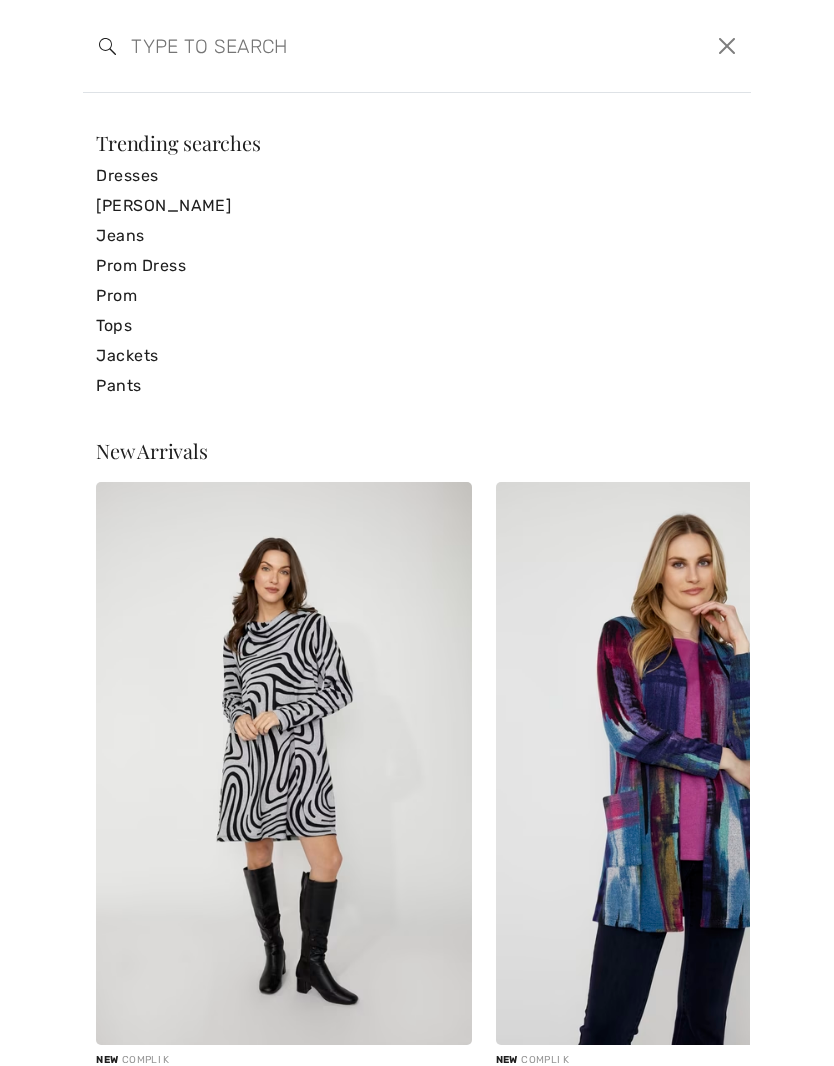 click at bounding box center [345, 46] 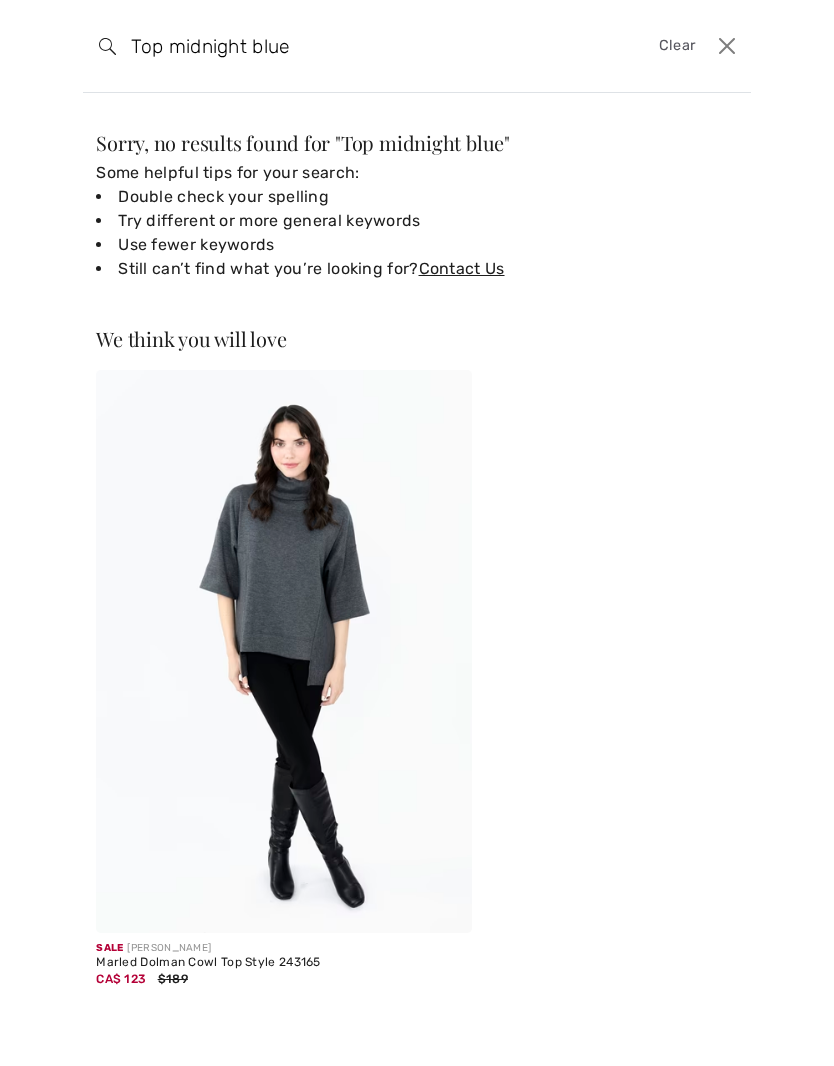 type on "Top midnight blue" 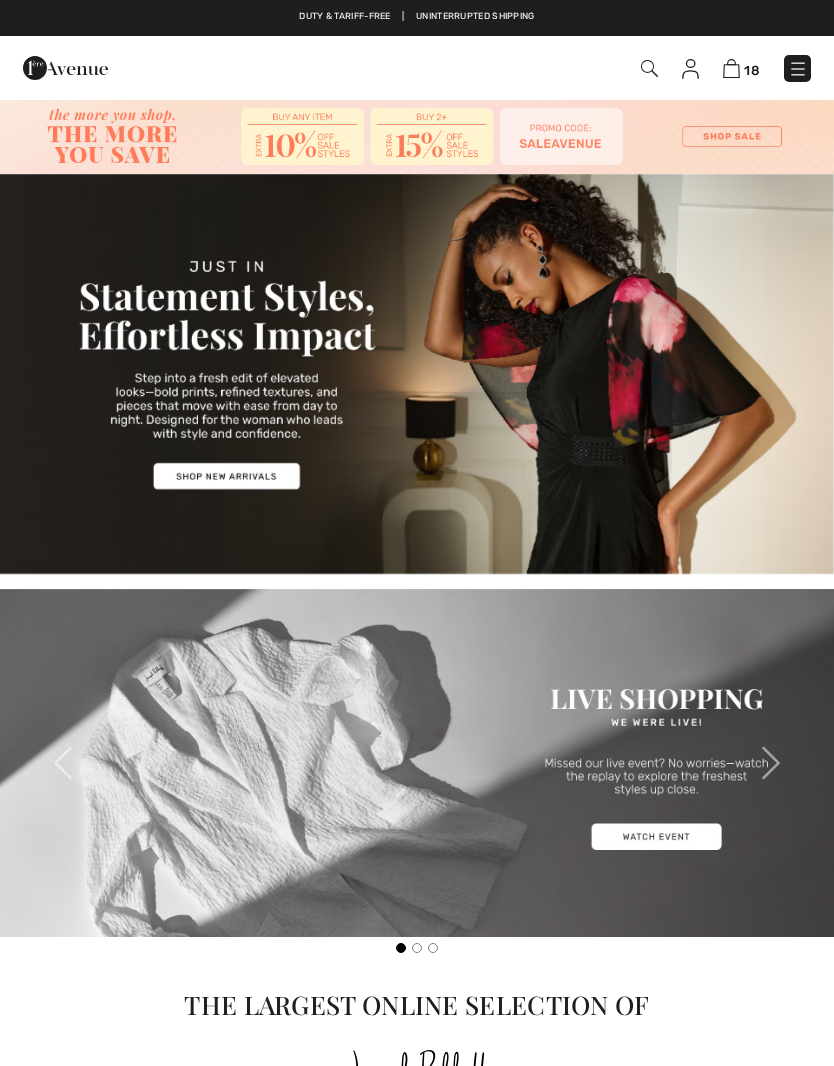 scroll, scrollTop: 0, scrollLeft: 0, axis: both 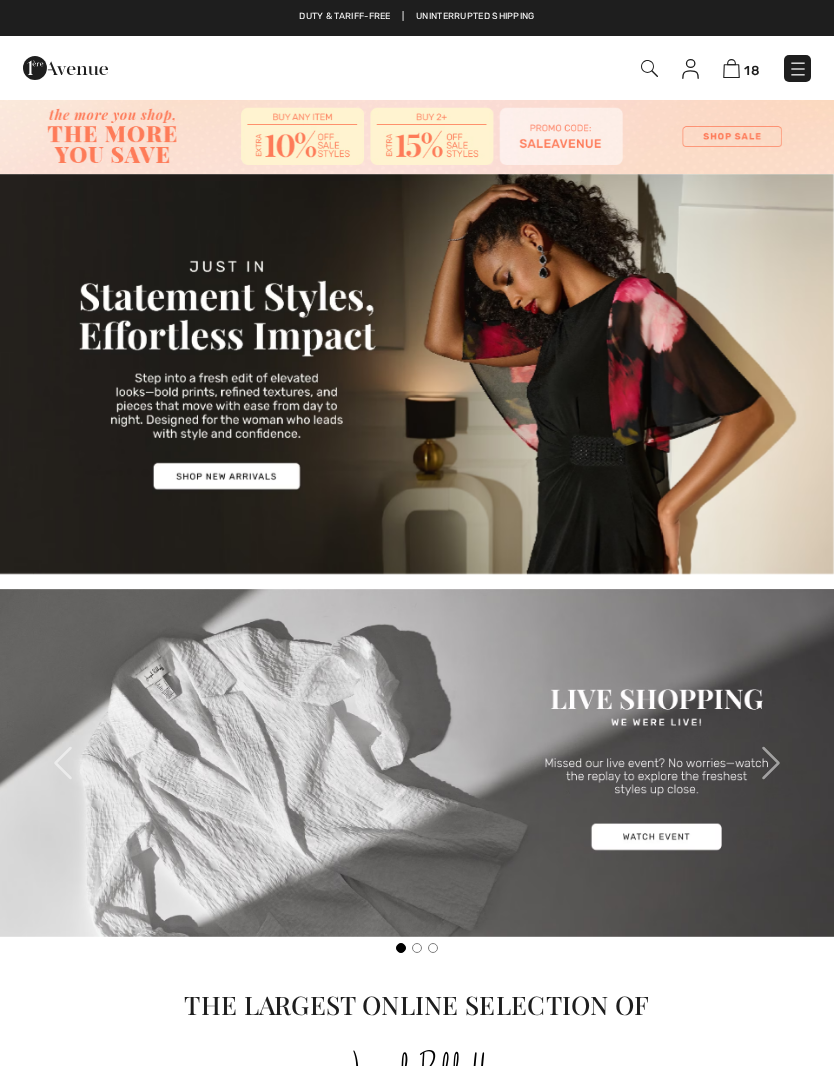 click on "18" at bounding box center (587, 68) 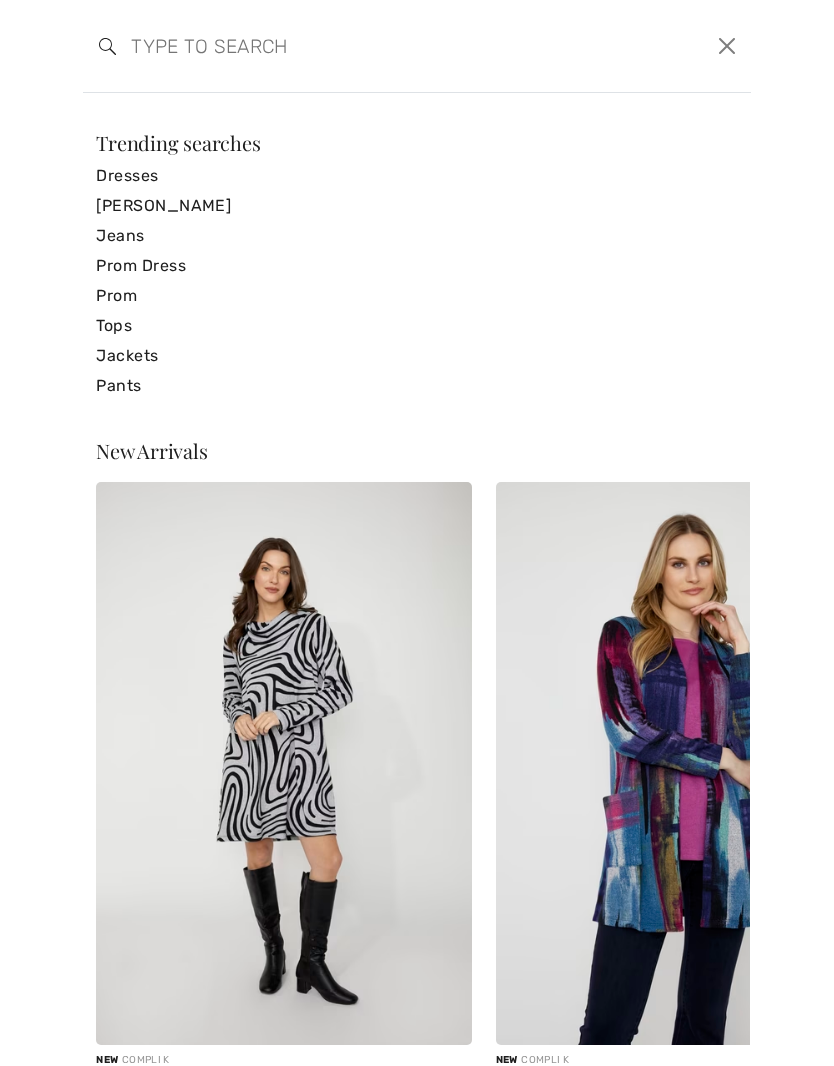 click at bounding box center (345, 46) 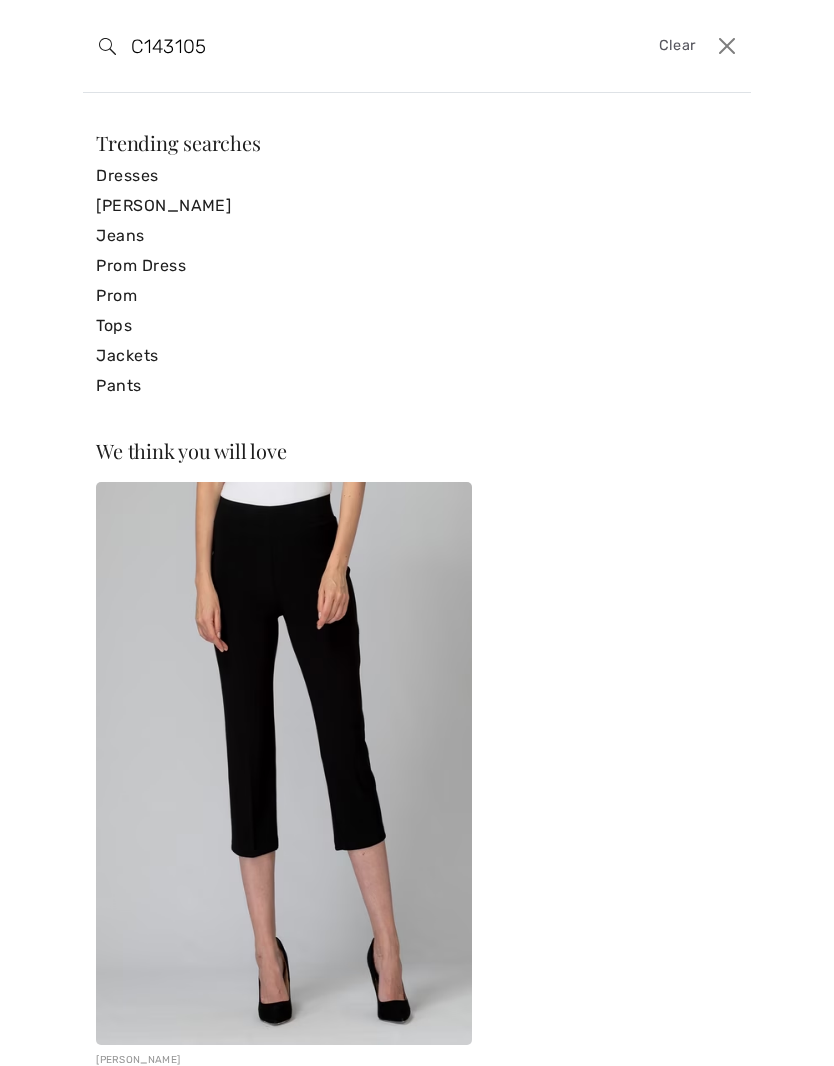 type on "C143105" 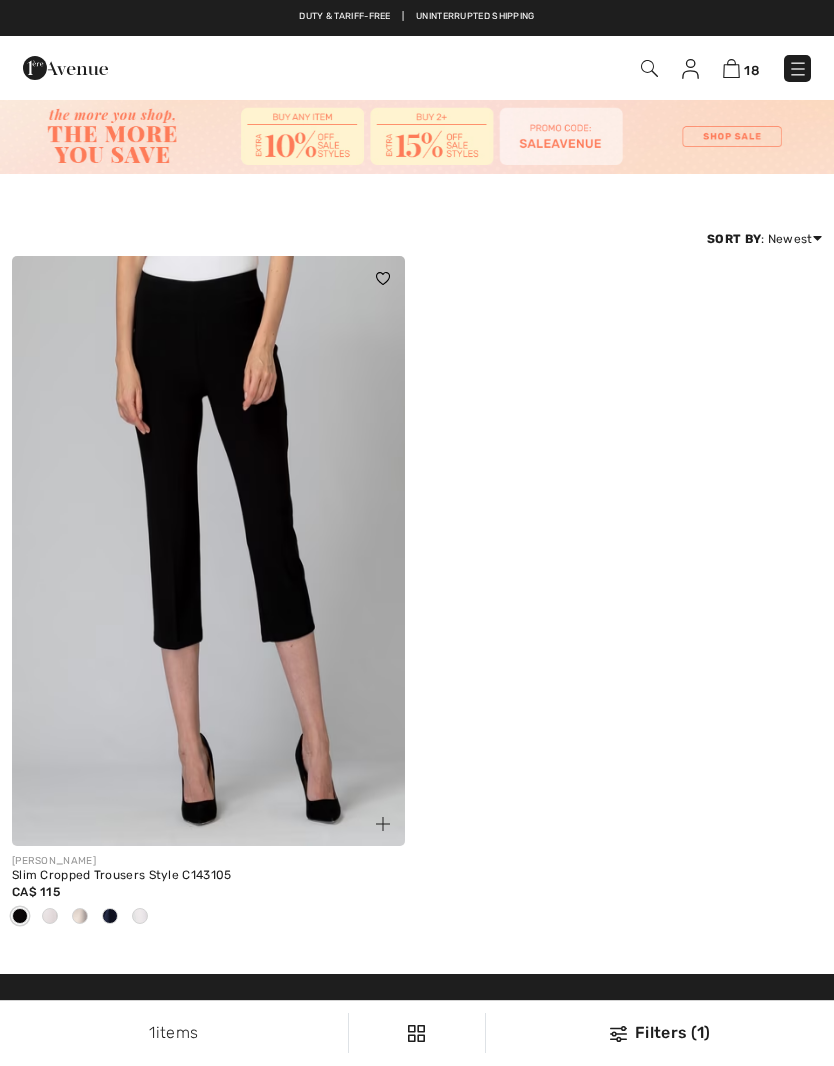 scroll, scrollTop: 0, scrollLeft: 0, axis: both 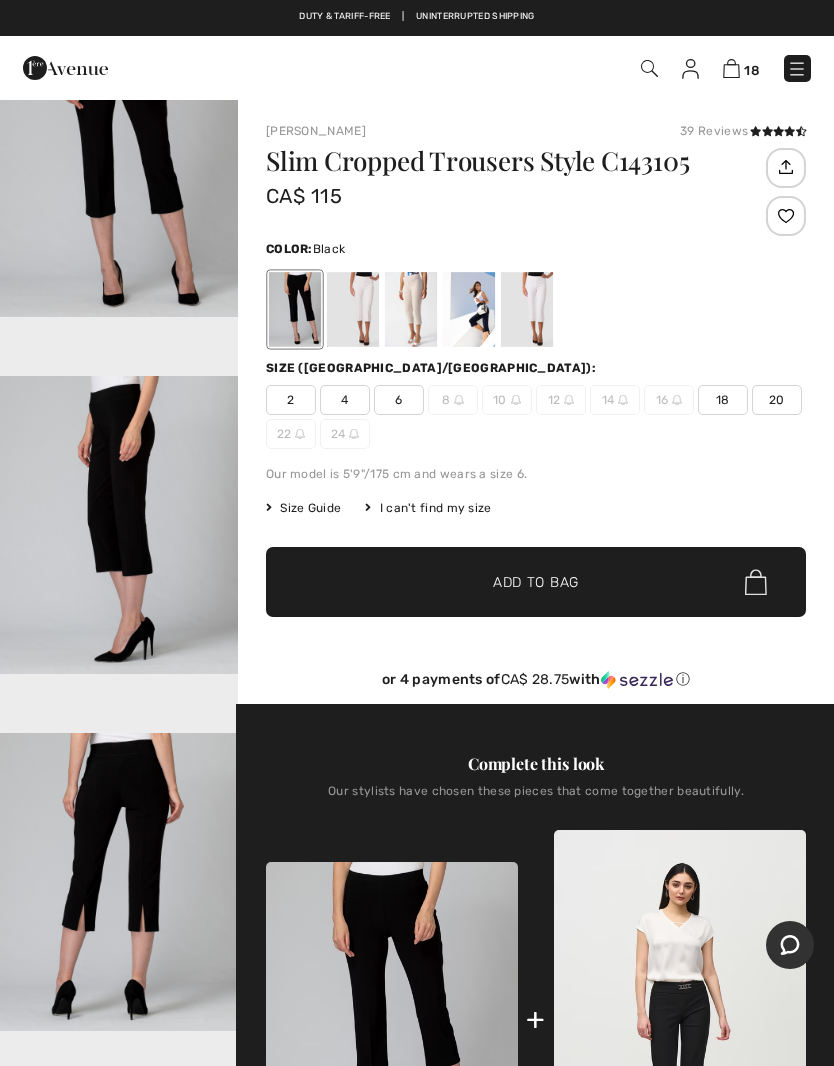click at bounding box center (469, 309) 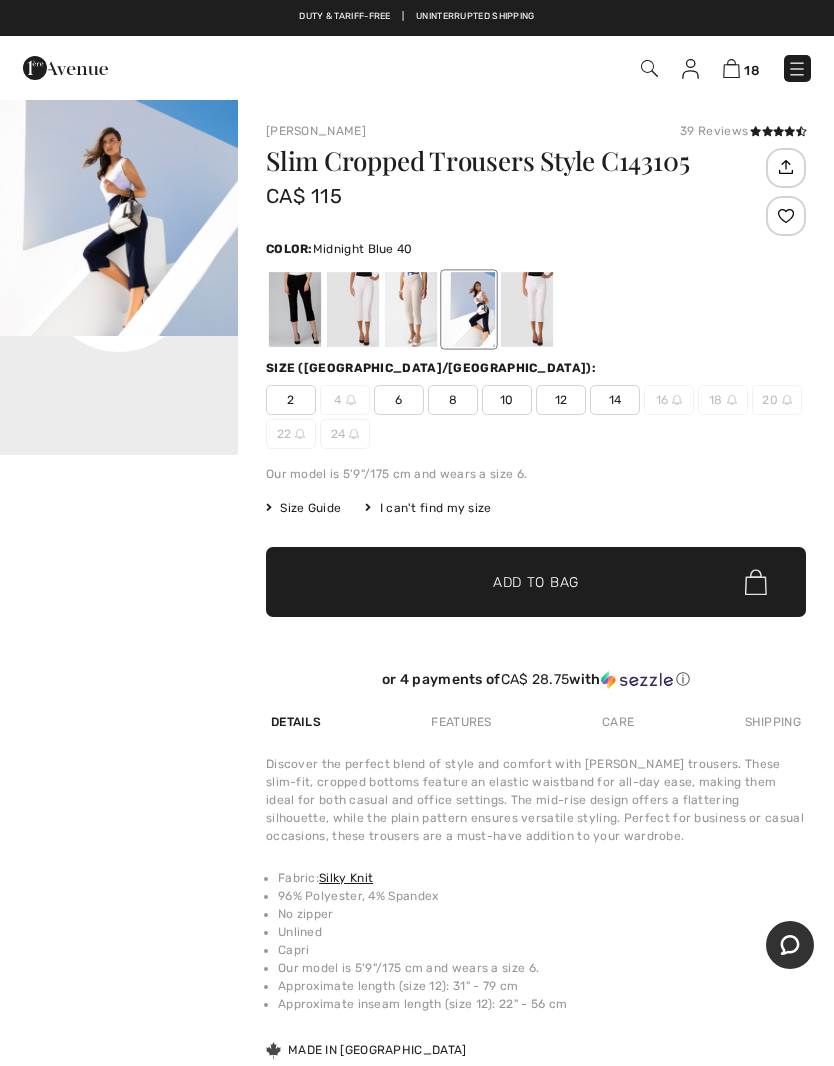 scroll, scrollTop: 0, scrollLeft: 0, axis: both 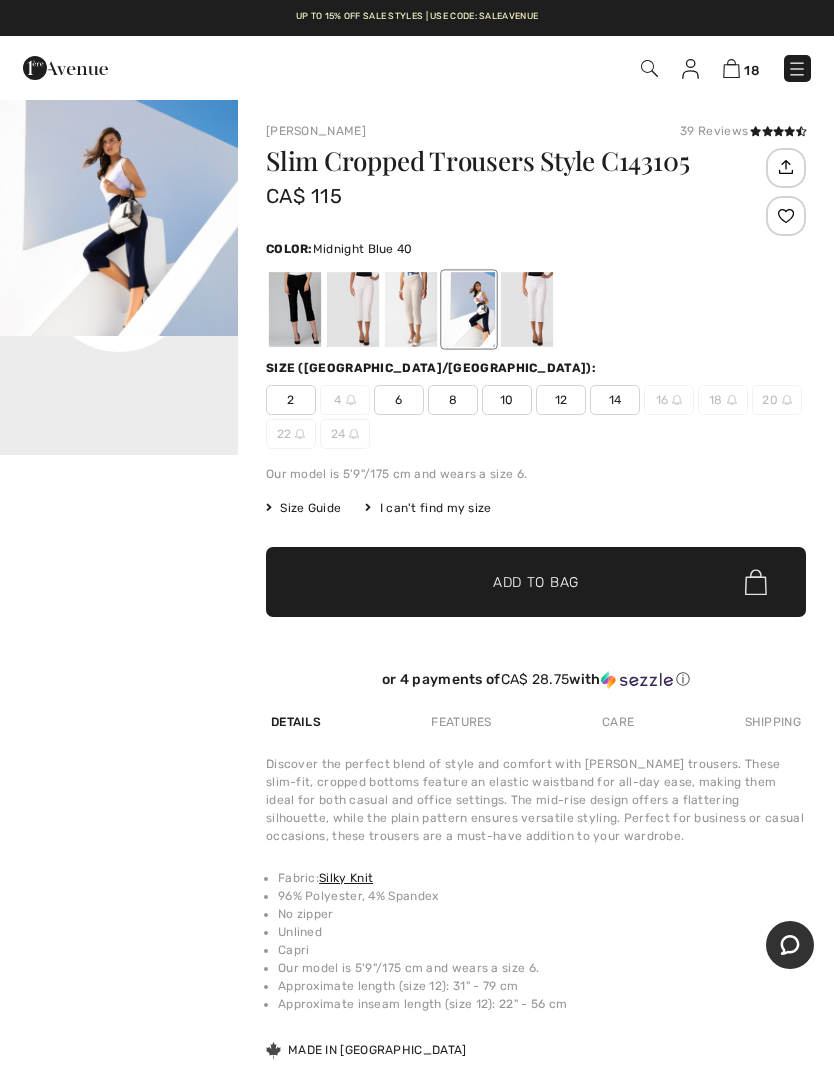 click at bounding box center [411, 309] 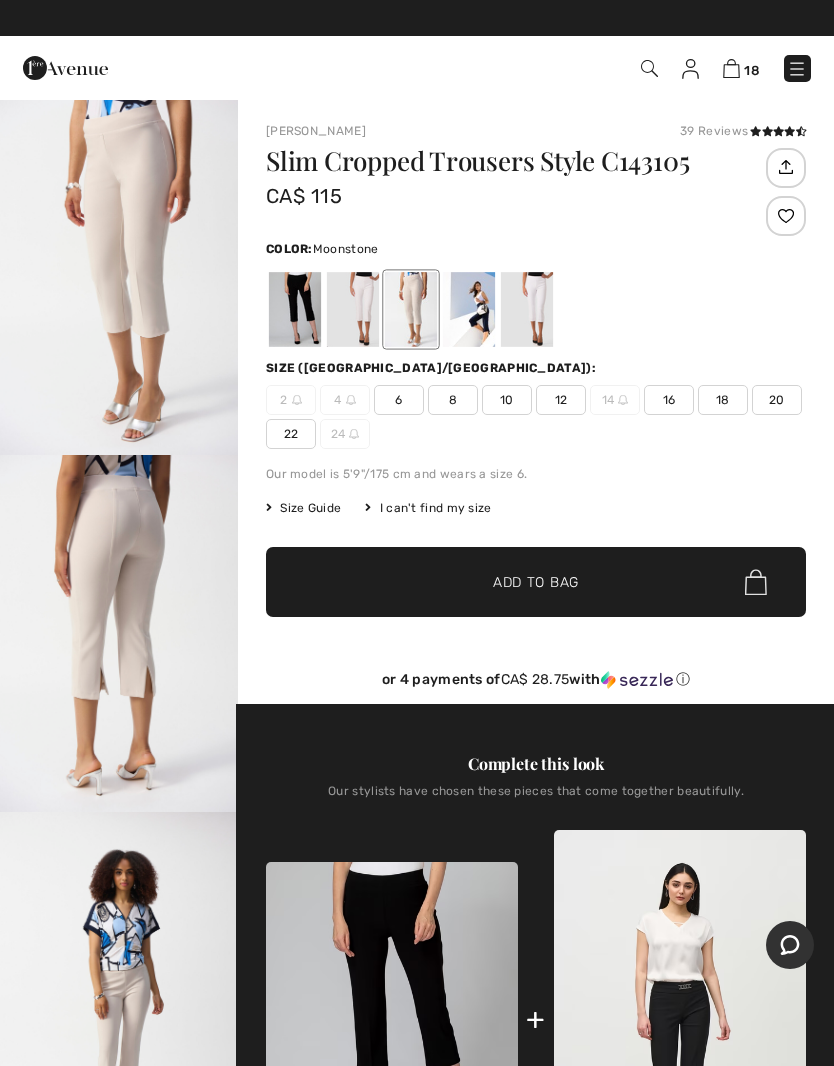 click at bounding box center (295, 309) 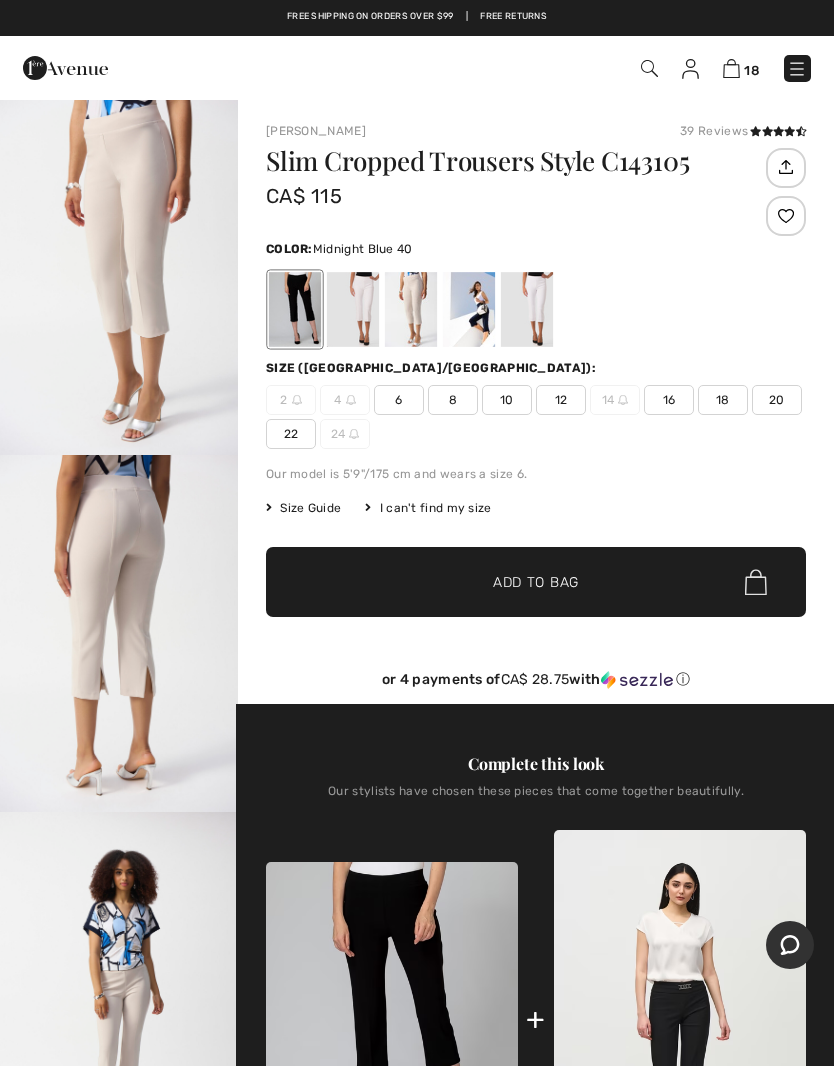 click at bounding box center [469, 309] 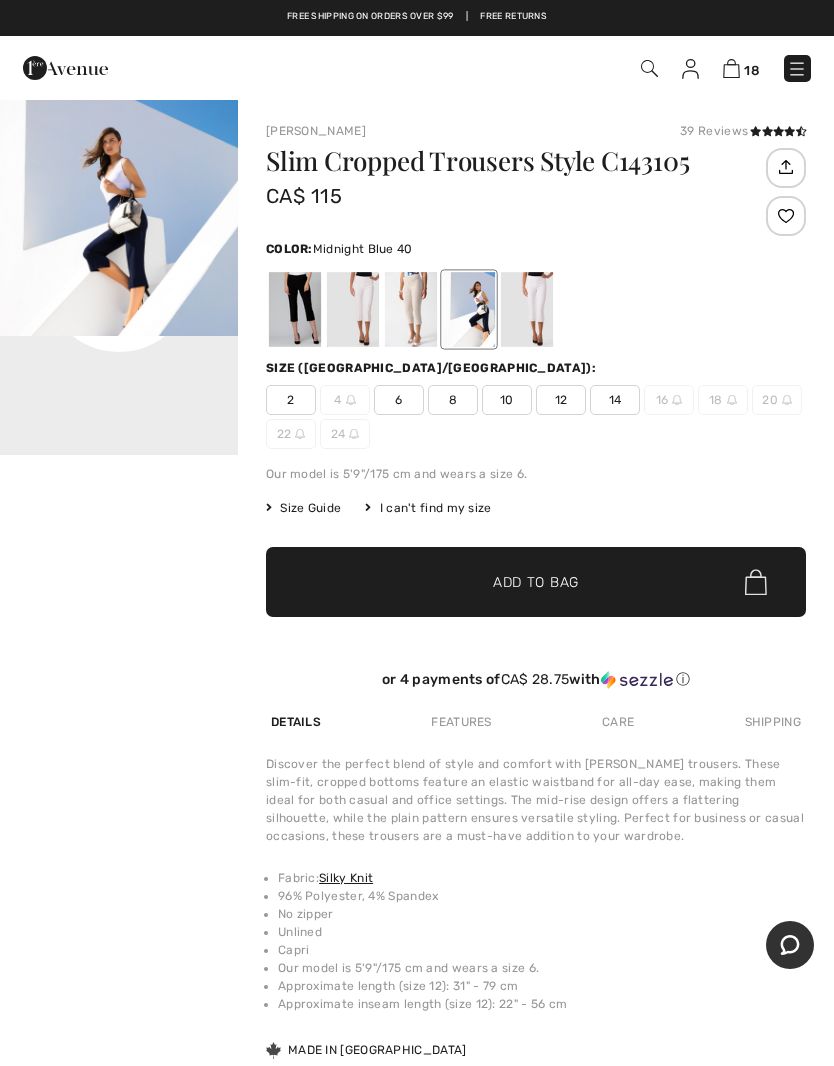 click at bounding box center (527, 309) 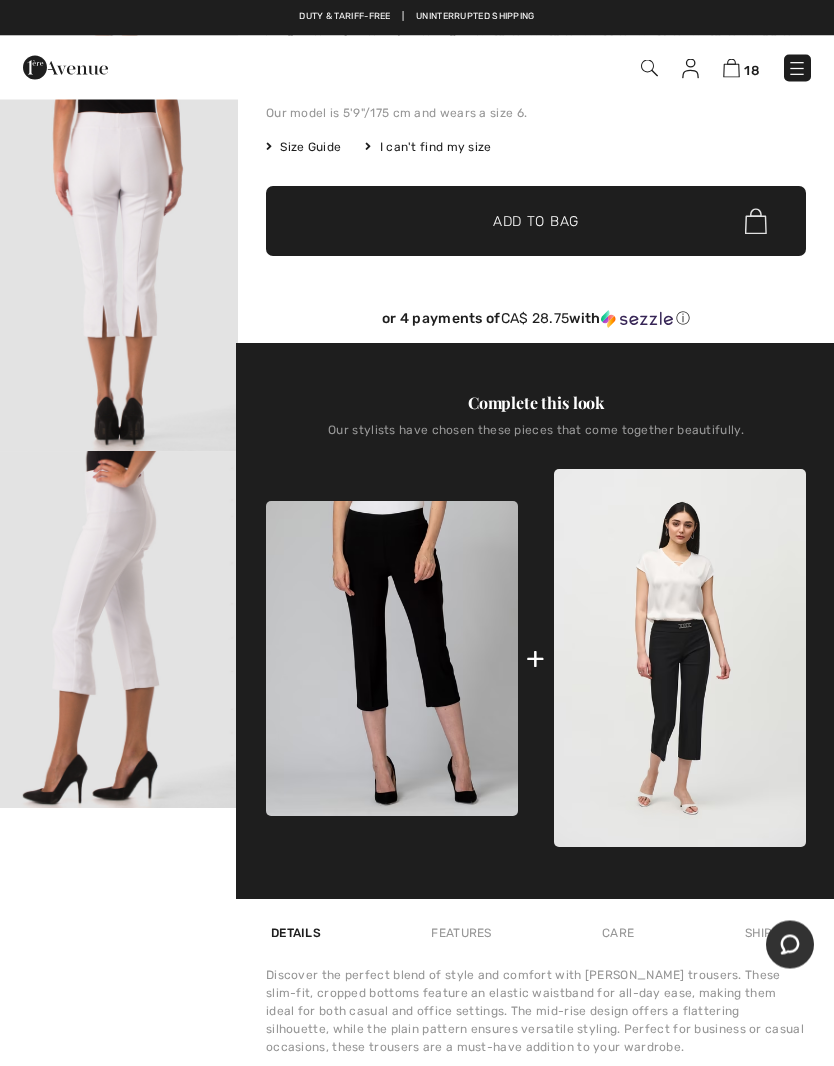 scroll, scrollTop: 0, scrollLeft: 0, axis: both 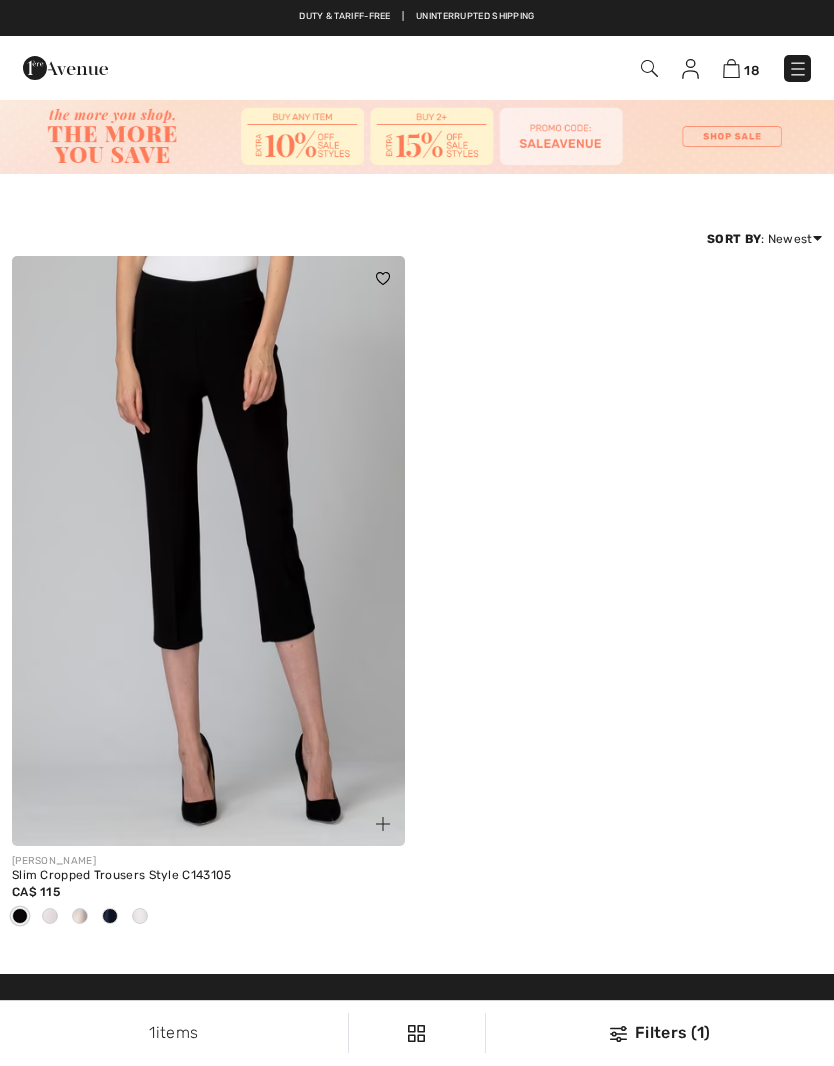 click on "JOSEPH RIBKOFF
Slim Cropped Trousers Style C143105
CA$ 115" at bounding box center (417, 606) 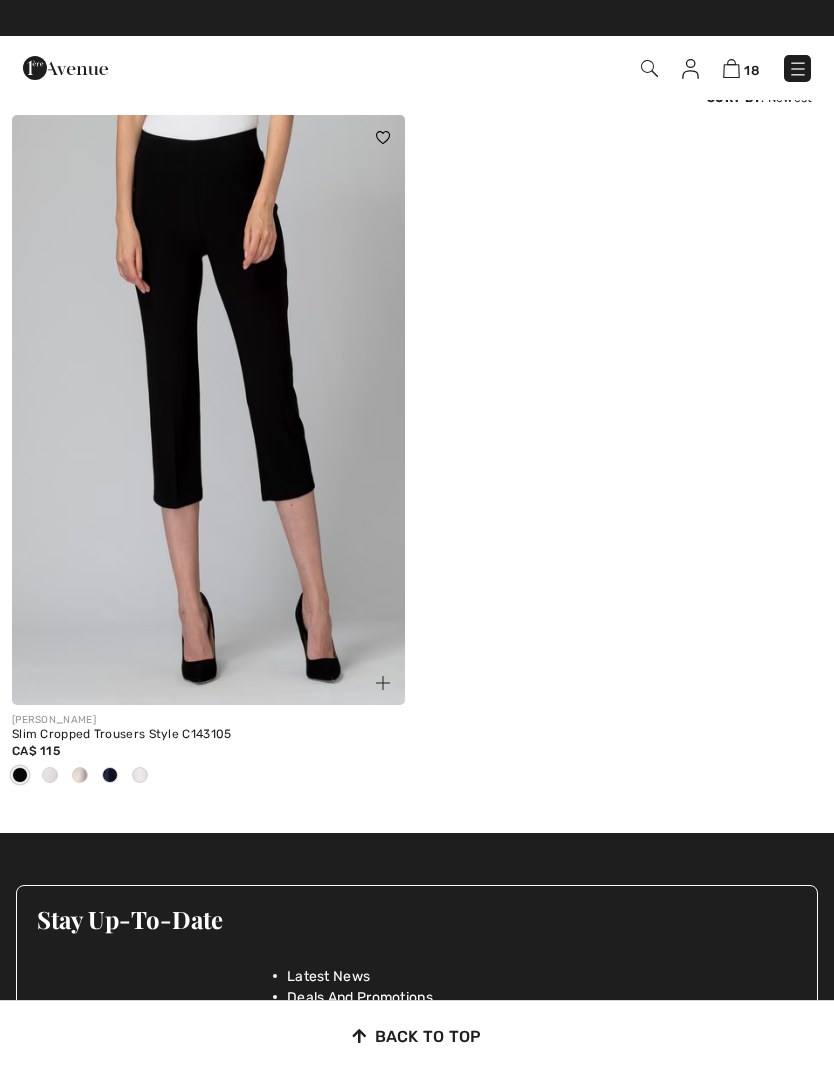 scroll, scrollTop: 0, scrollLeft: 0, axis: both 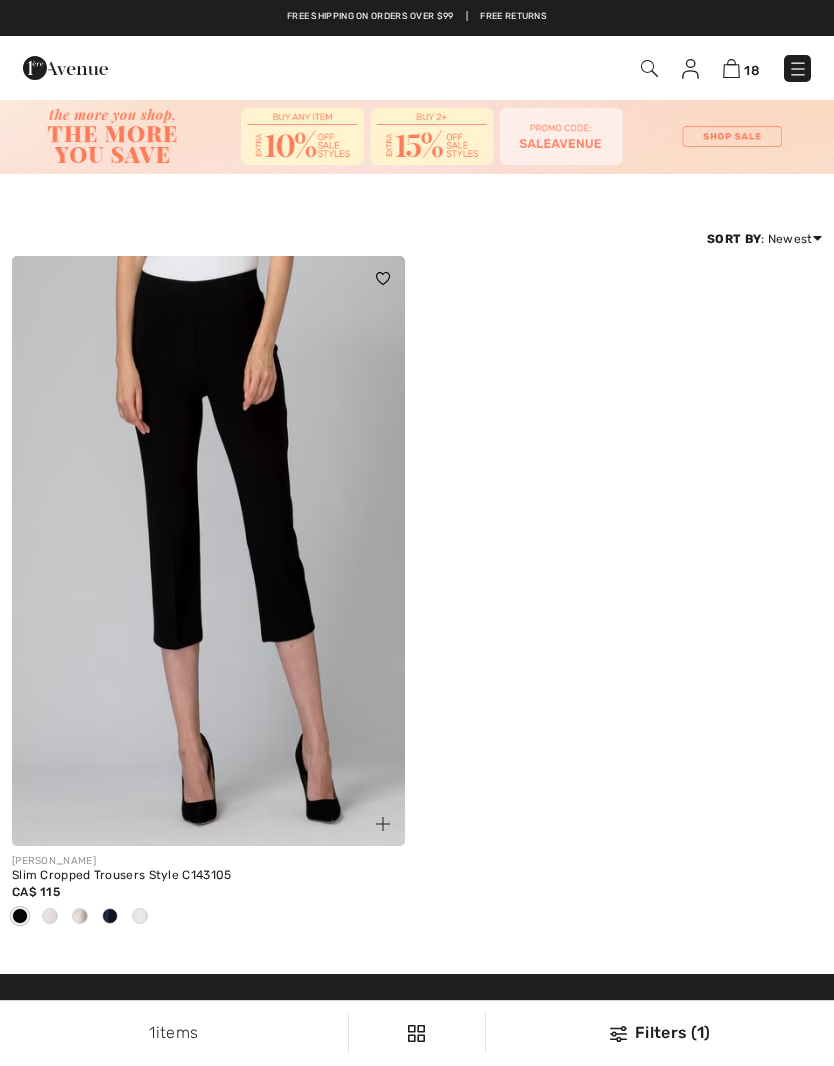 click at bounding box center [649, 68] 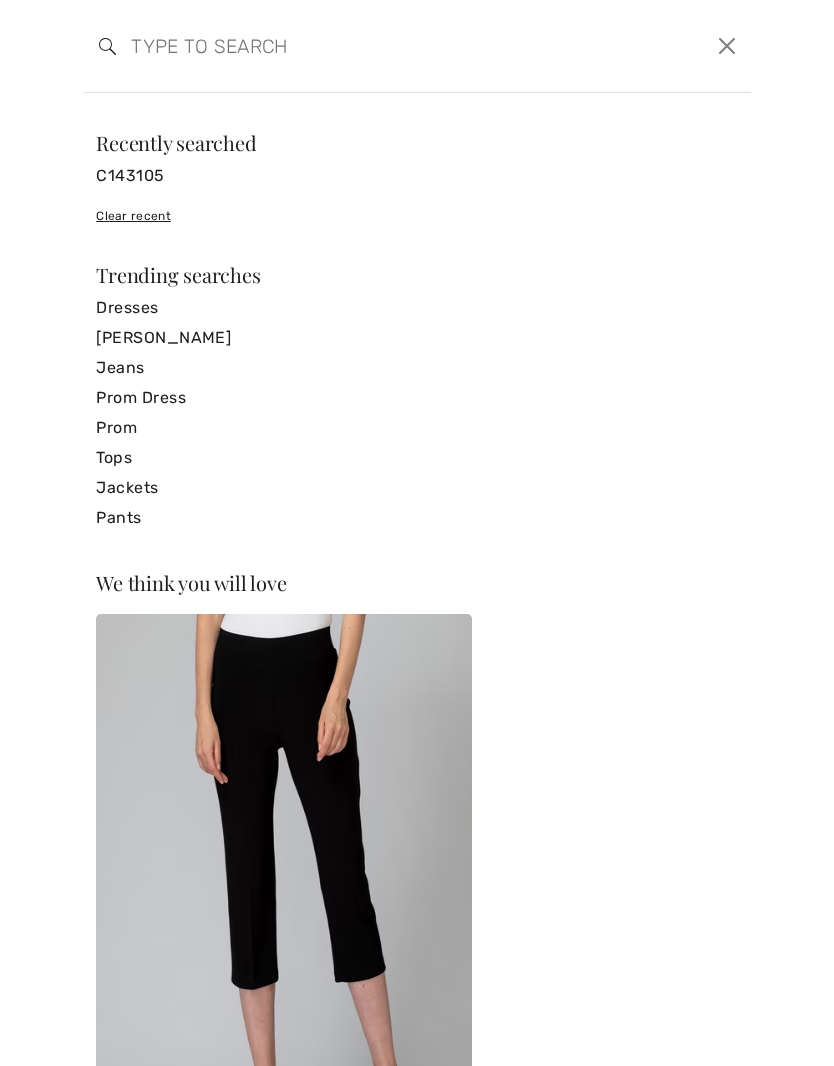 click at bounding box center [345, 46] 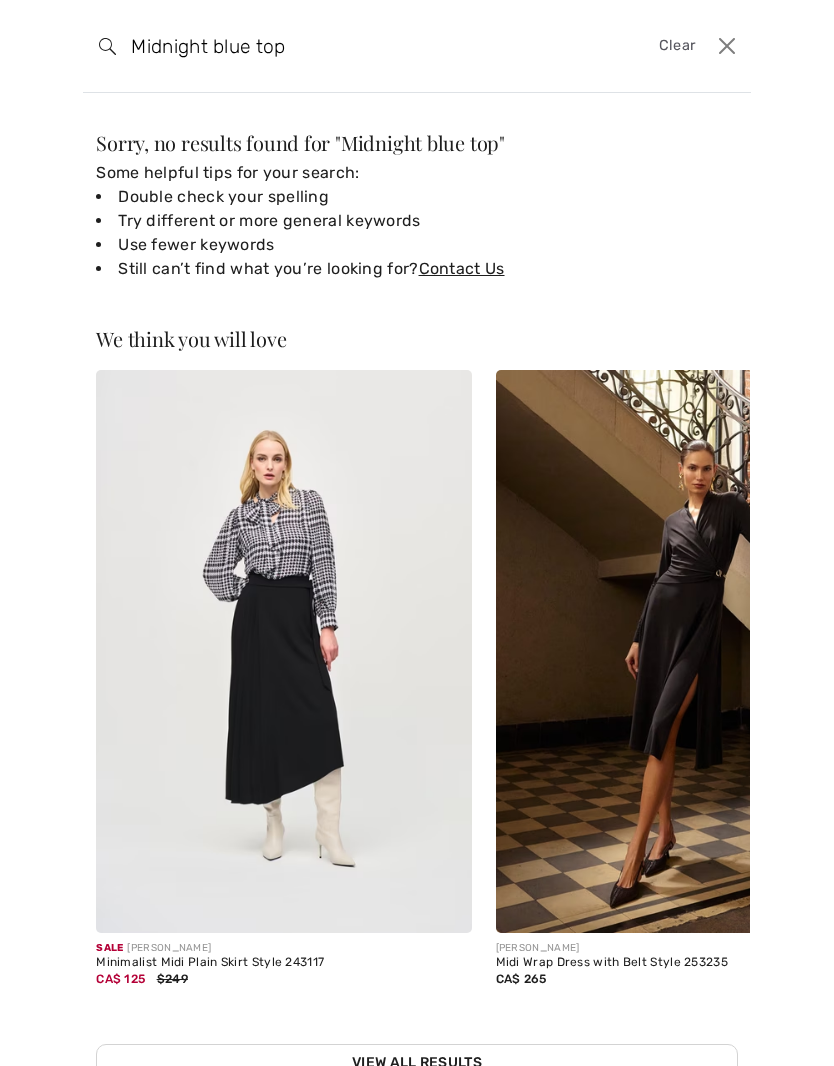 scroll, scrollTop: 0, scrollLeft: 0, axis: both 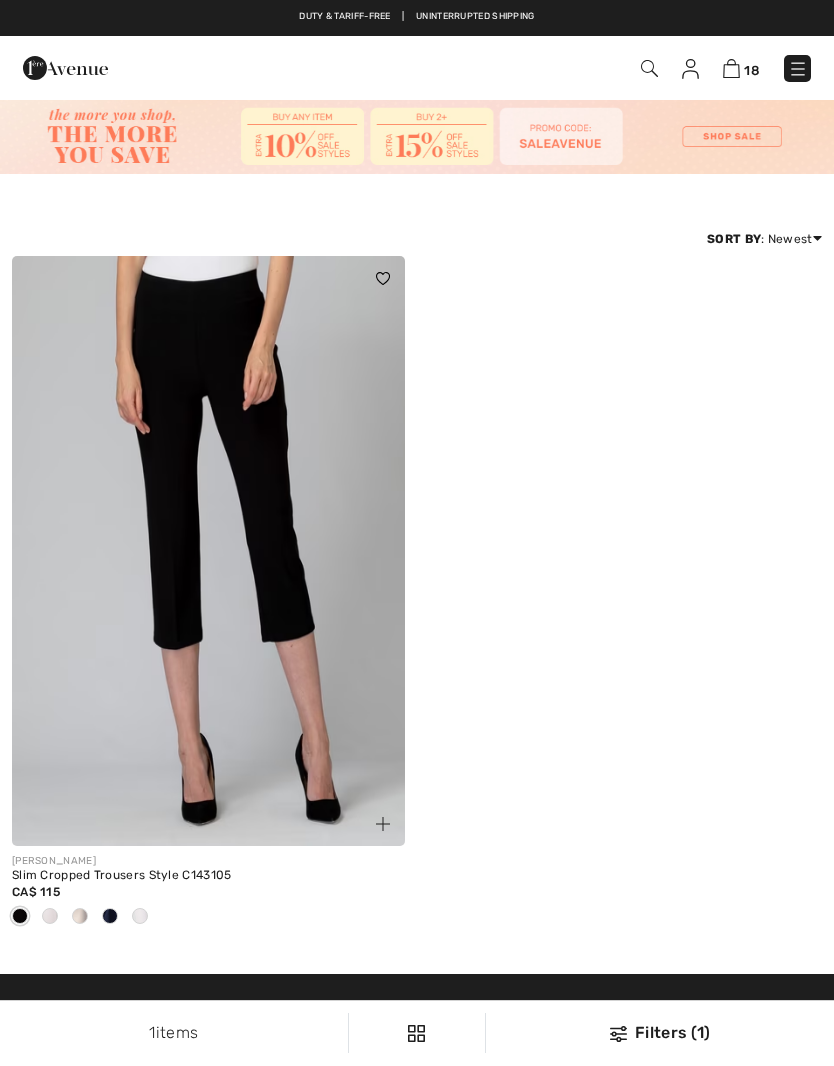 click at bounding box center (798, 69) 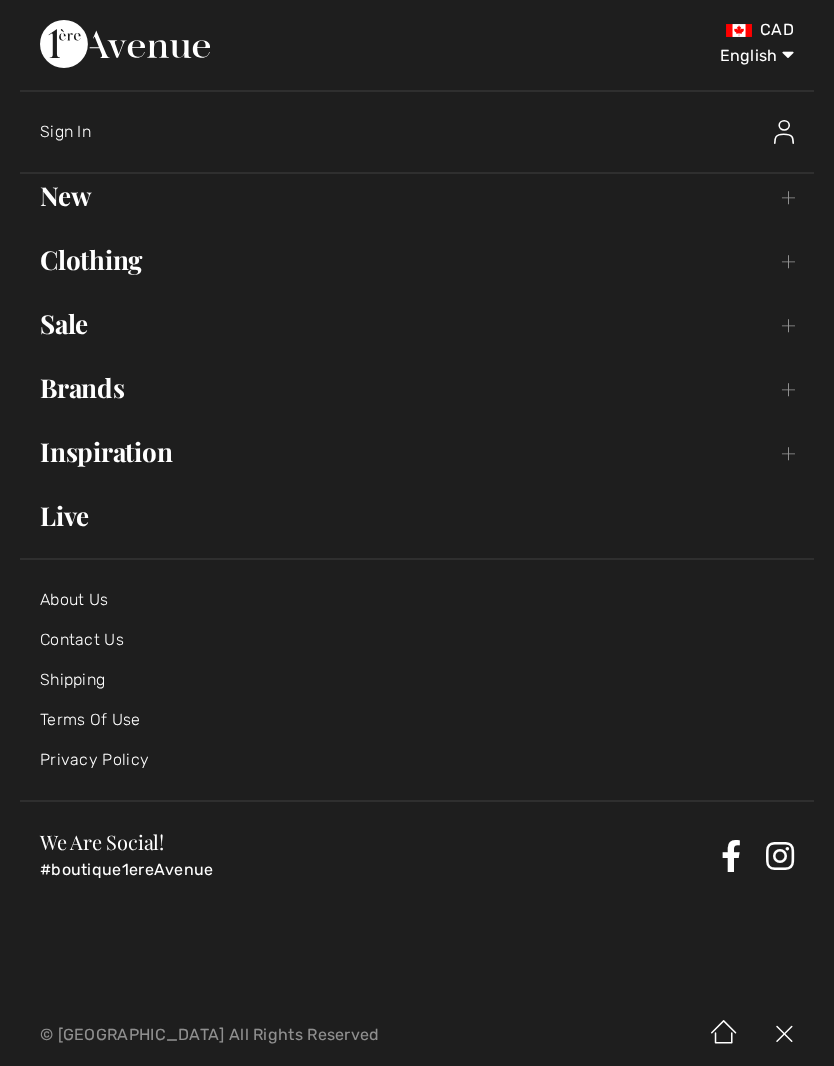 click on "Clothing Toggle submenu" at bounding box center (417, 260) 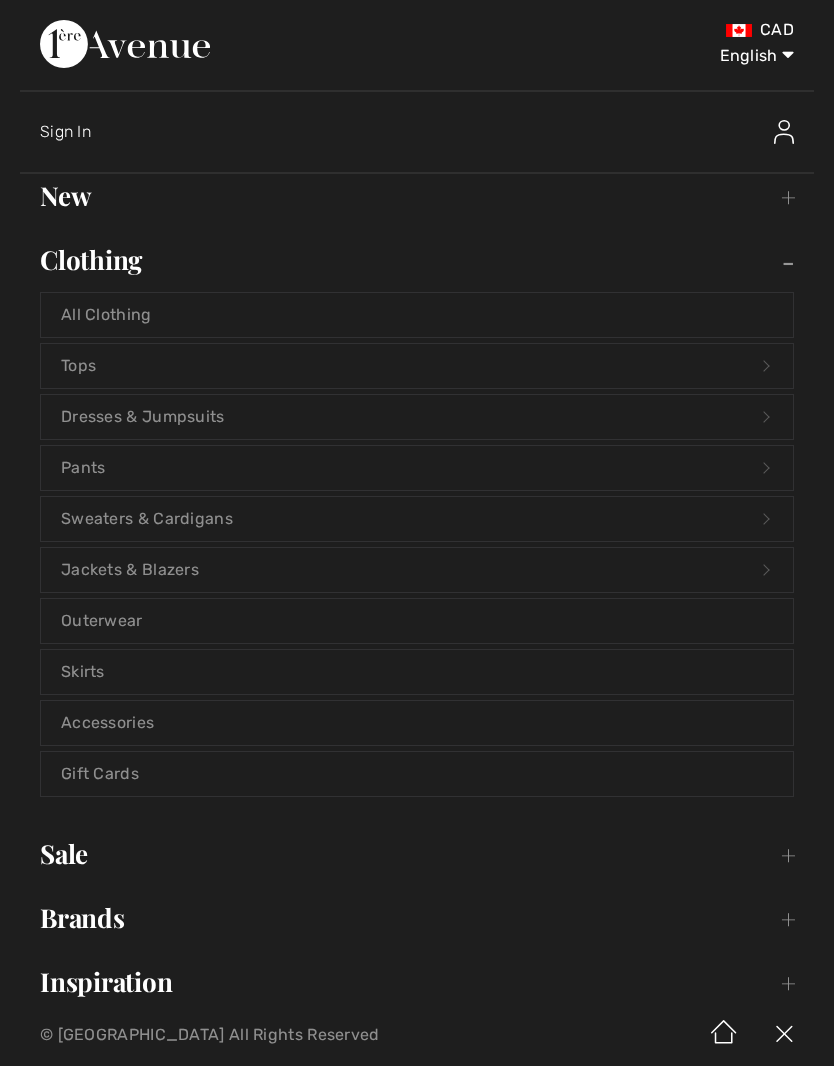 click on "Tops Open submenu" at bounding box center [417, 366] 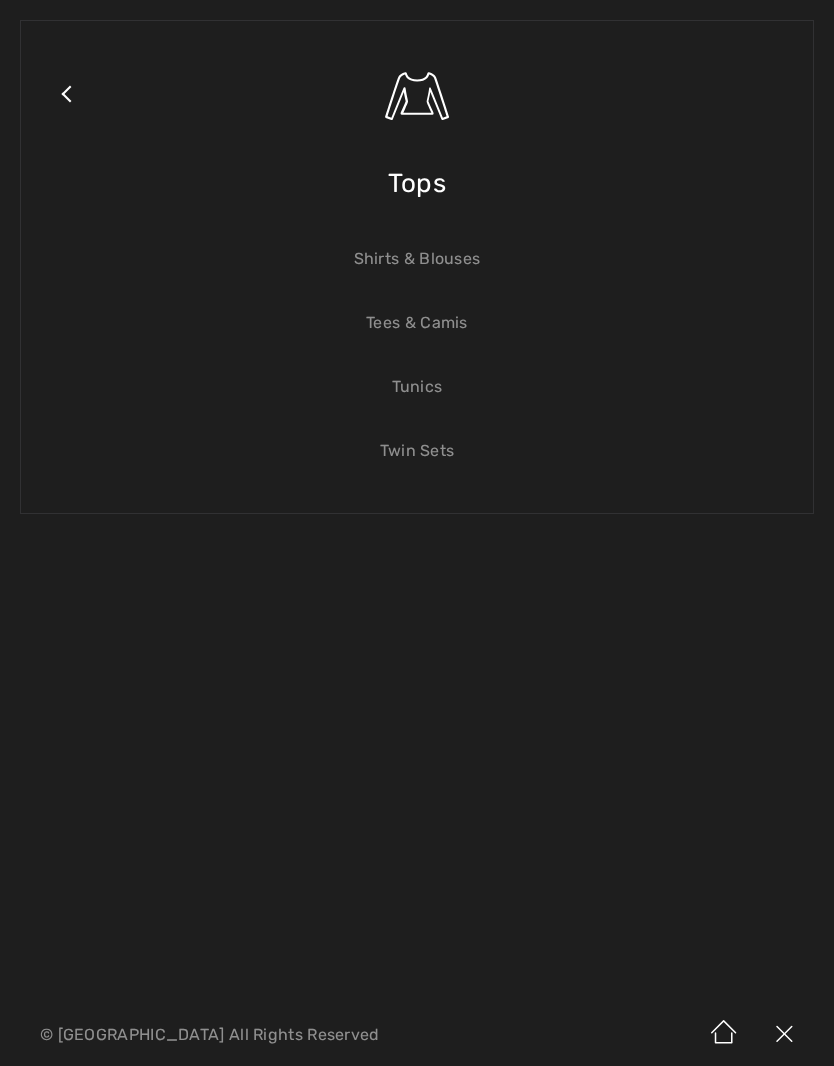 click on "Shirts & Blouses" at bounding box center [417, 259] 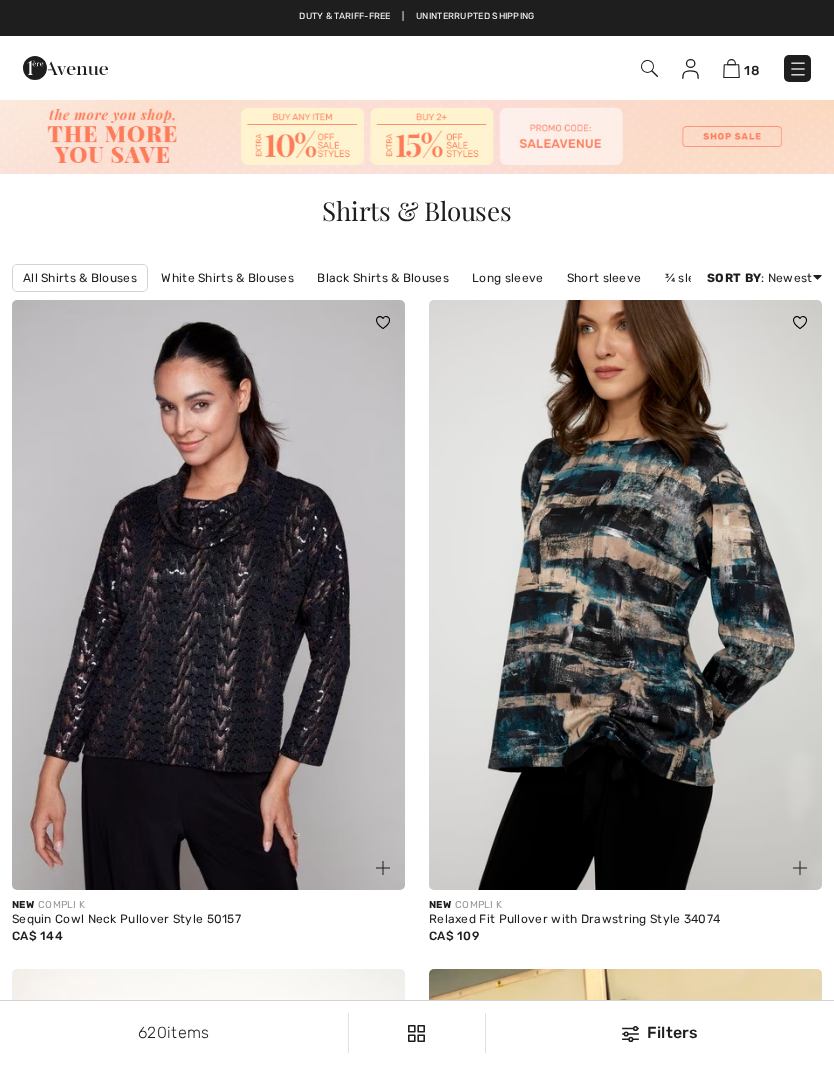 scroll, scrollTop: 0, scrollLeft: 0, axis: both 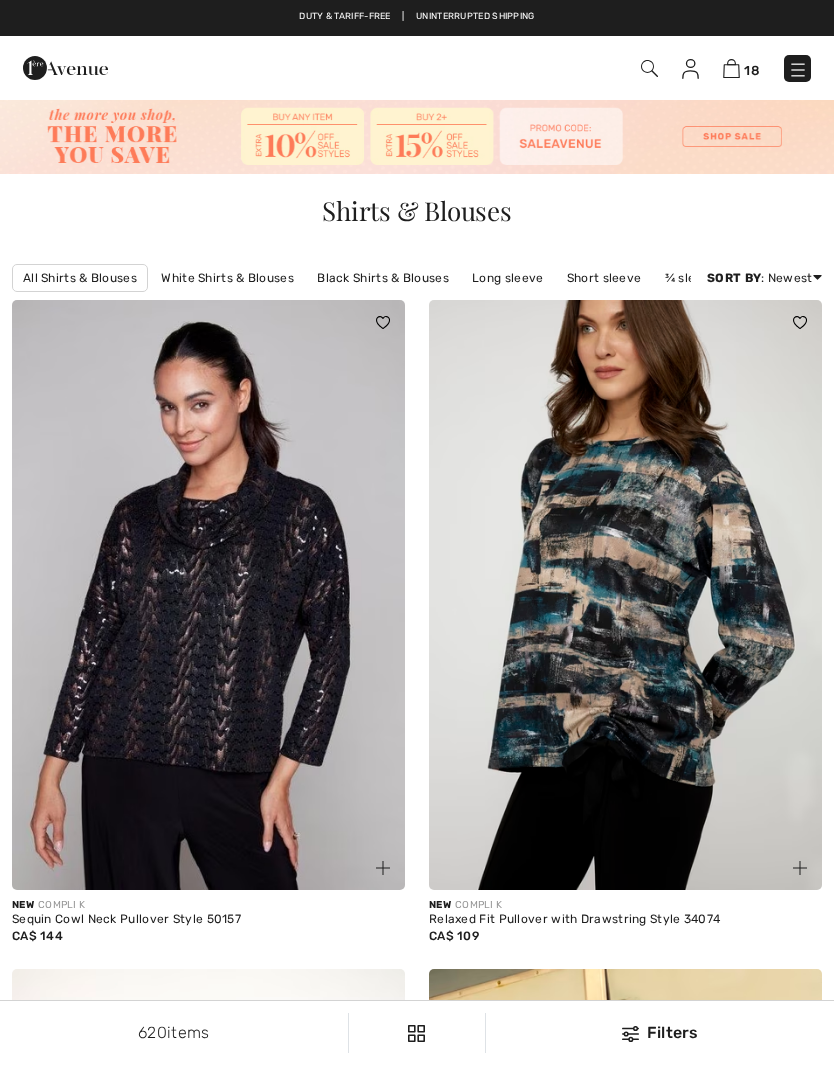 click at bounding box center [649, 68] 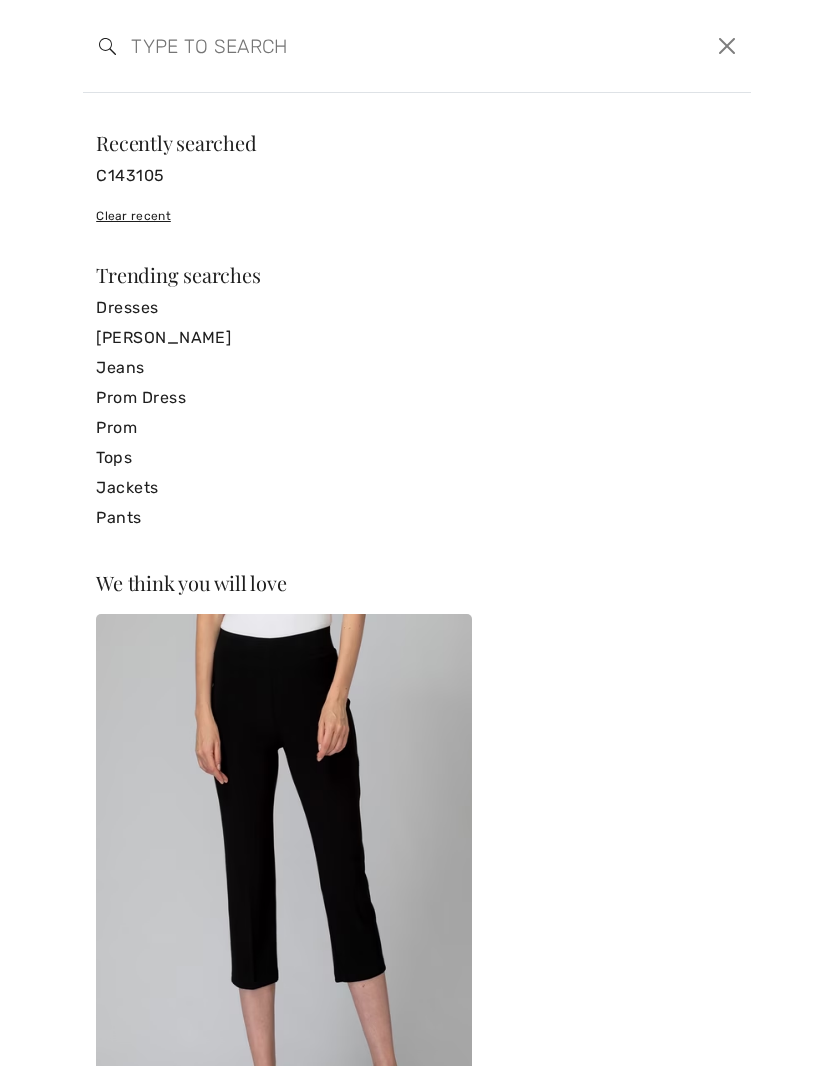 click at bounding box center [345, 46] 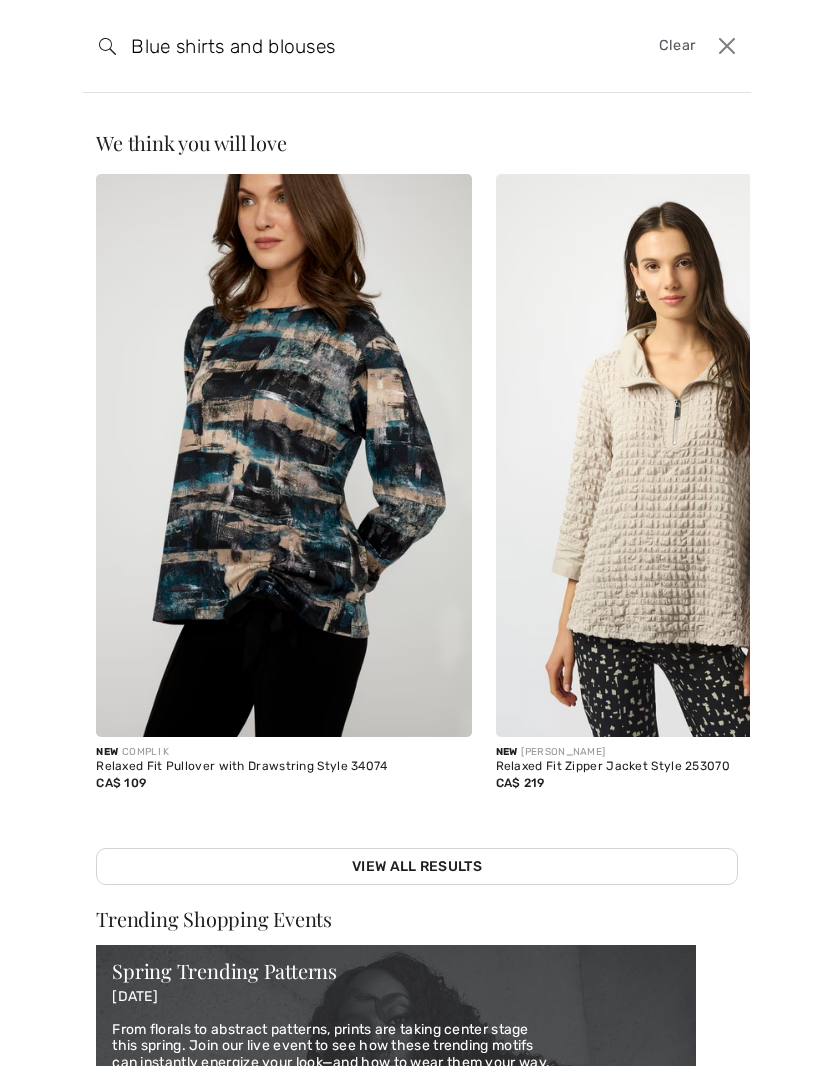 type on "Blue shirts and blouses" 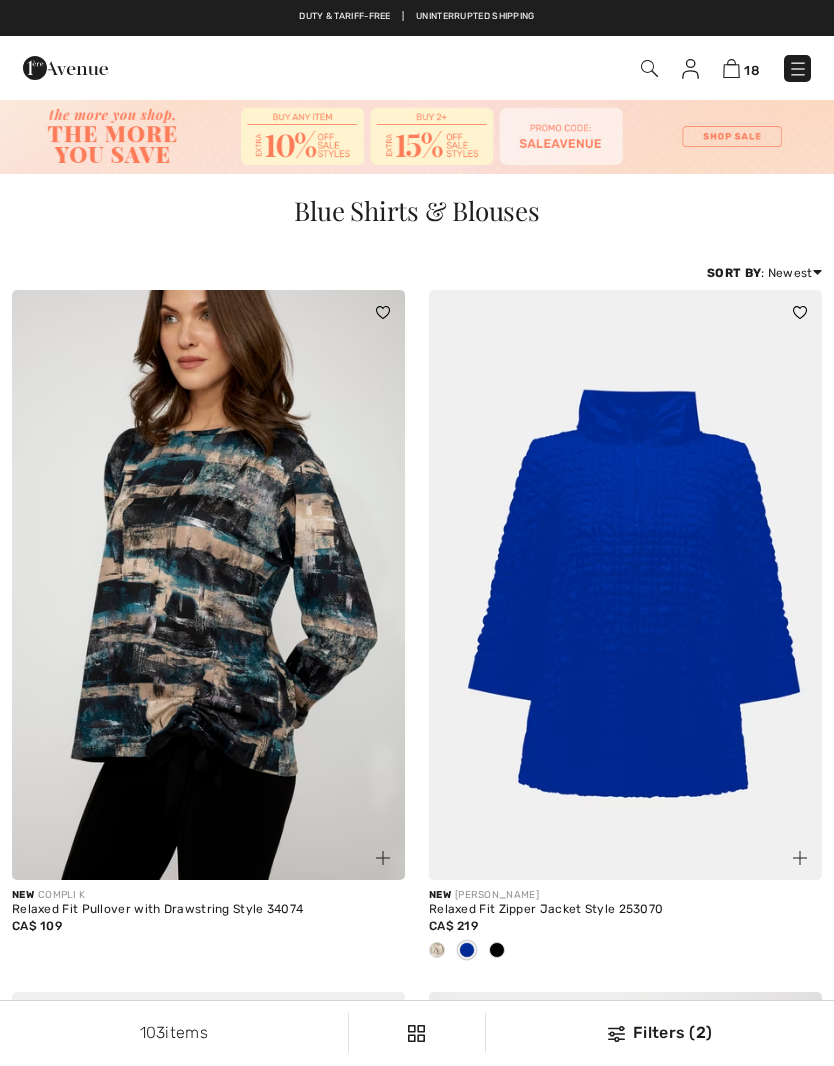 scroll, scrollTop: 0, scrollLeft: 0, axis: both 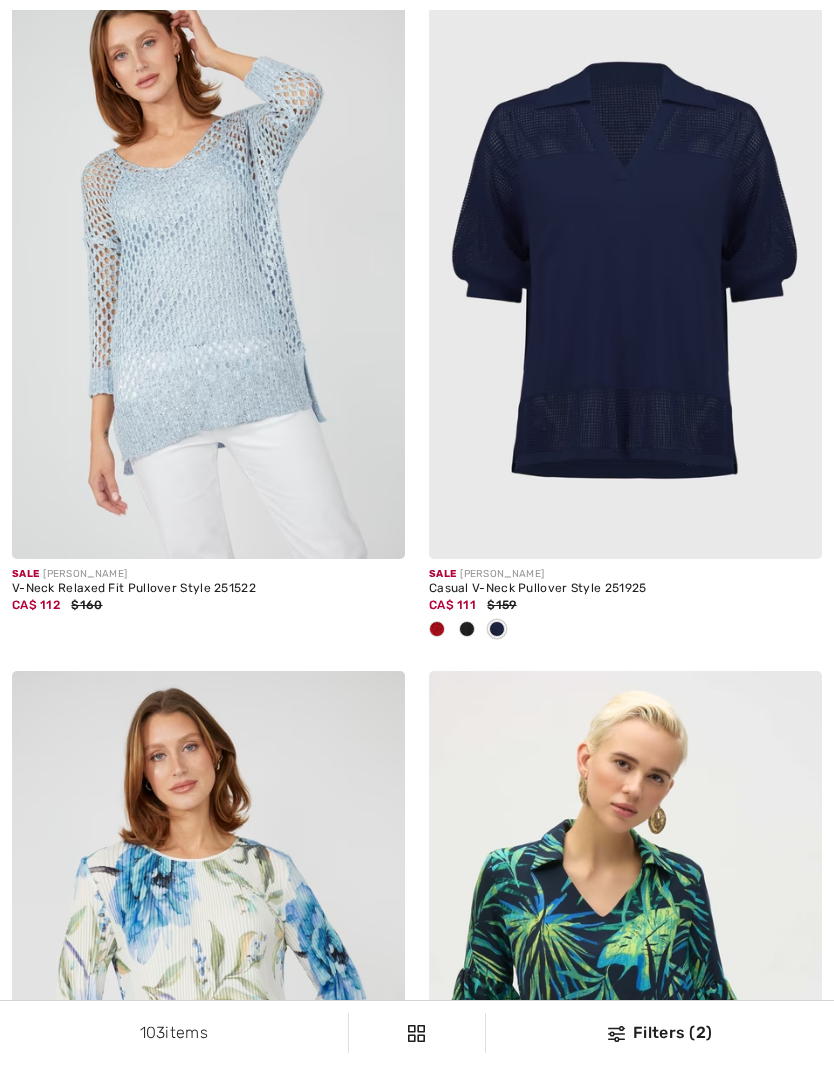 click at bounding box center (437, 629) 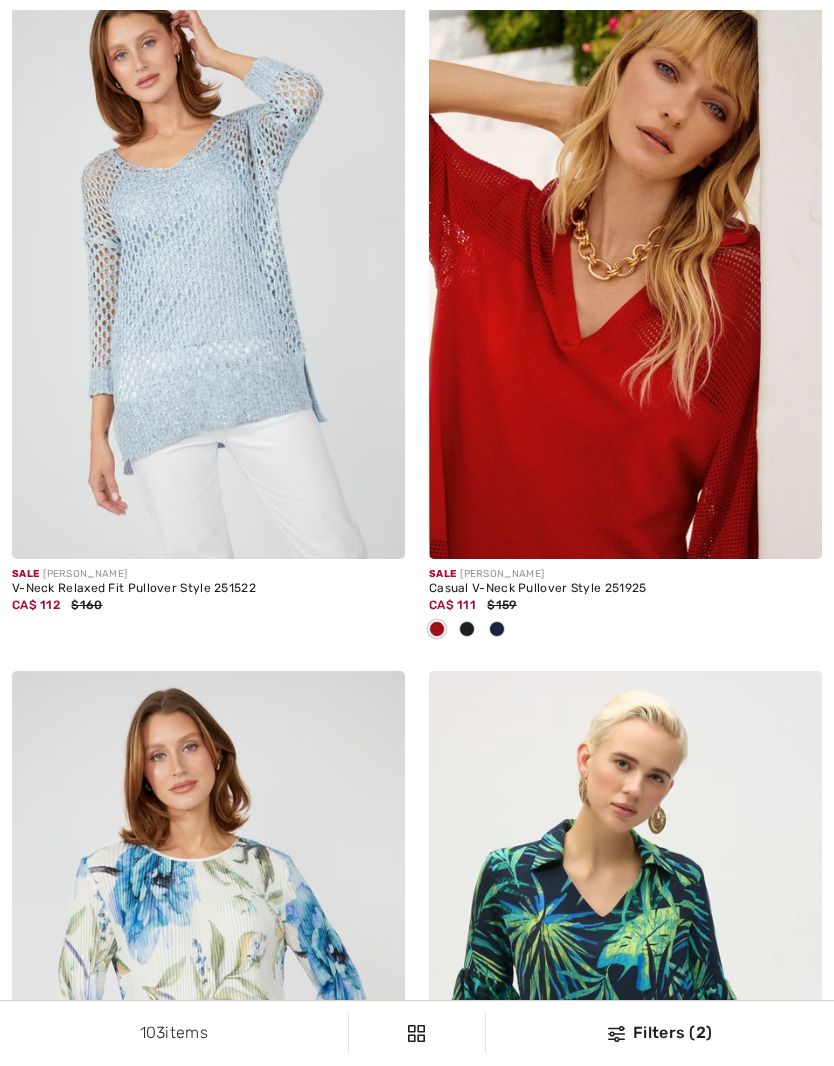 click at bounding box center (625, 265) 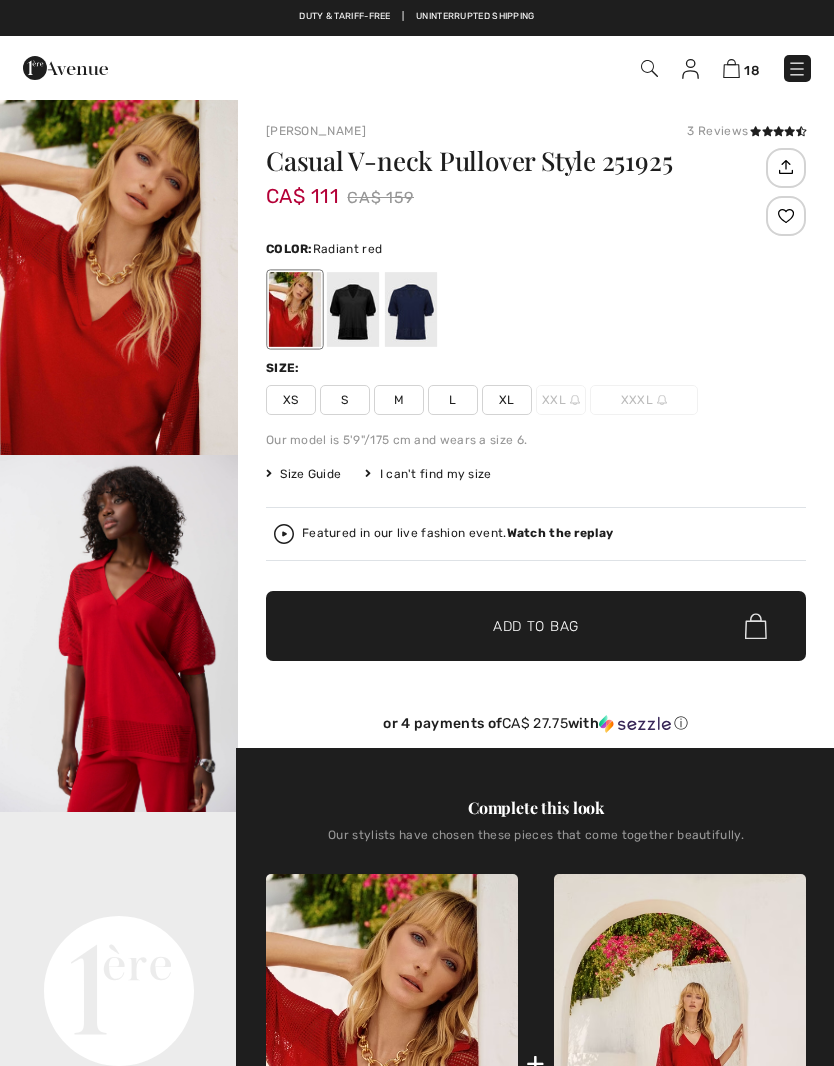 scroll, scrollTop: 0, scrollLeft: 0, axis: both 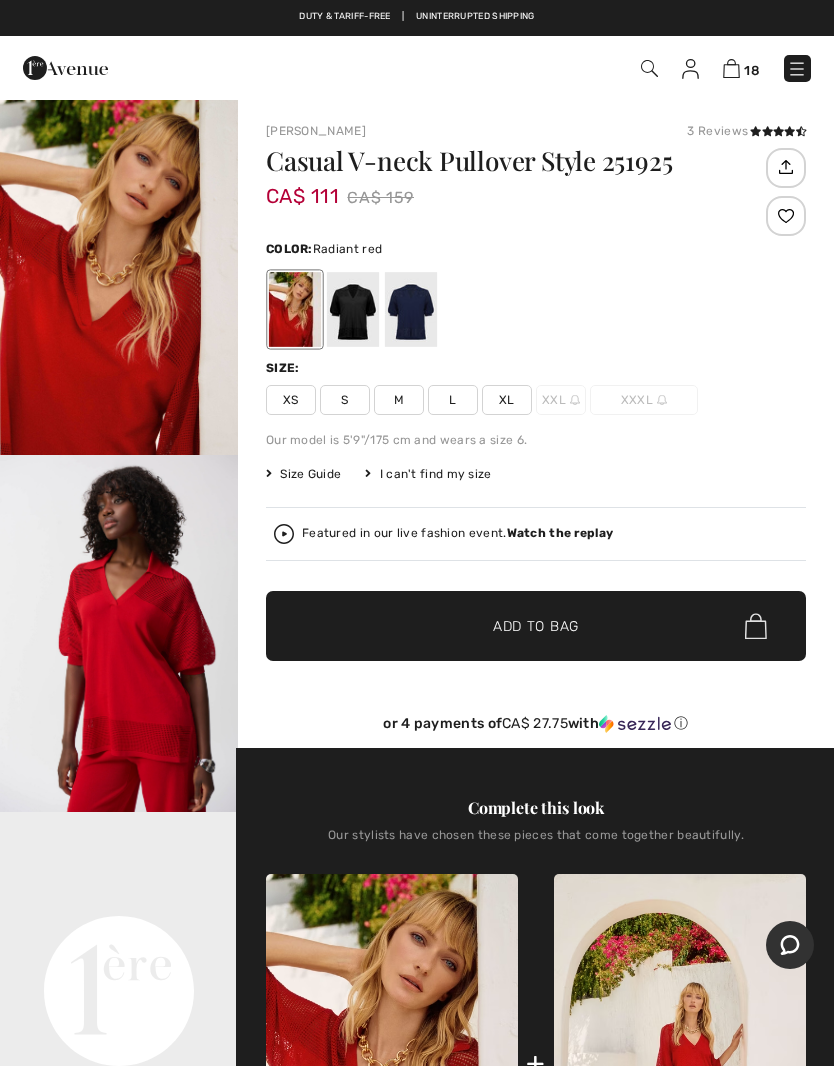 click at bounding box center (353, 309) 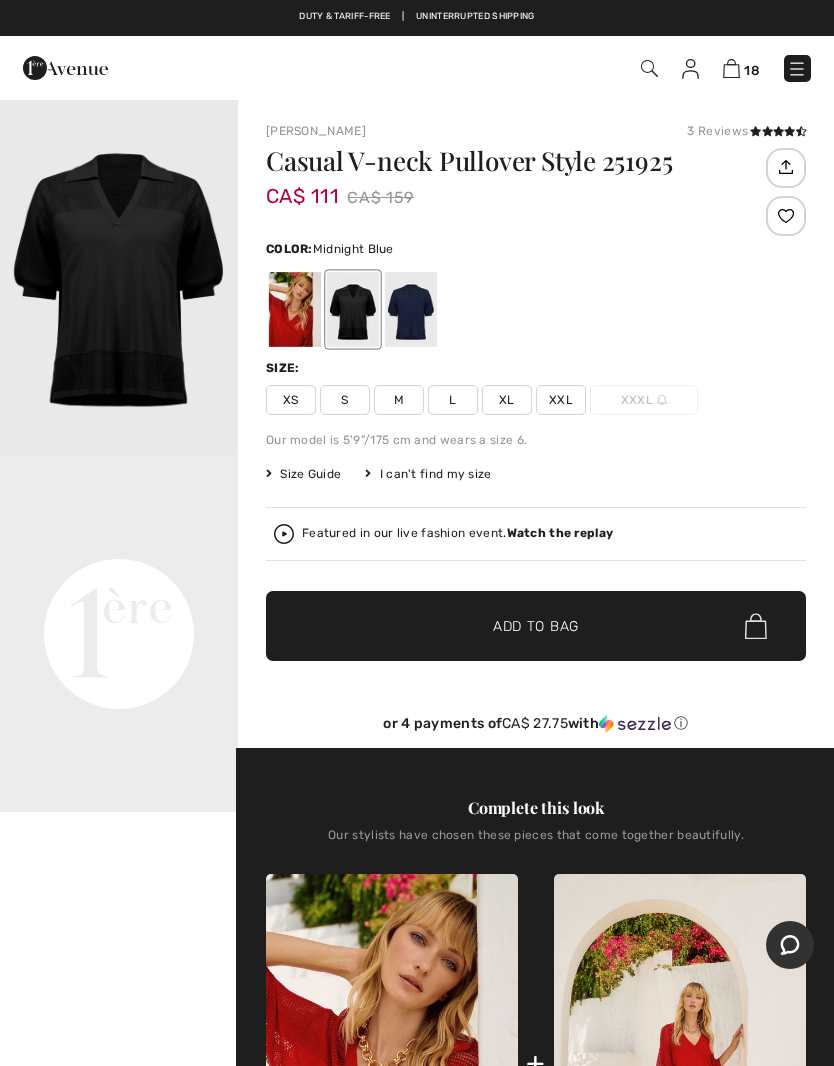 click at bounding box center [411, 309] 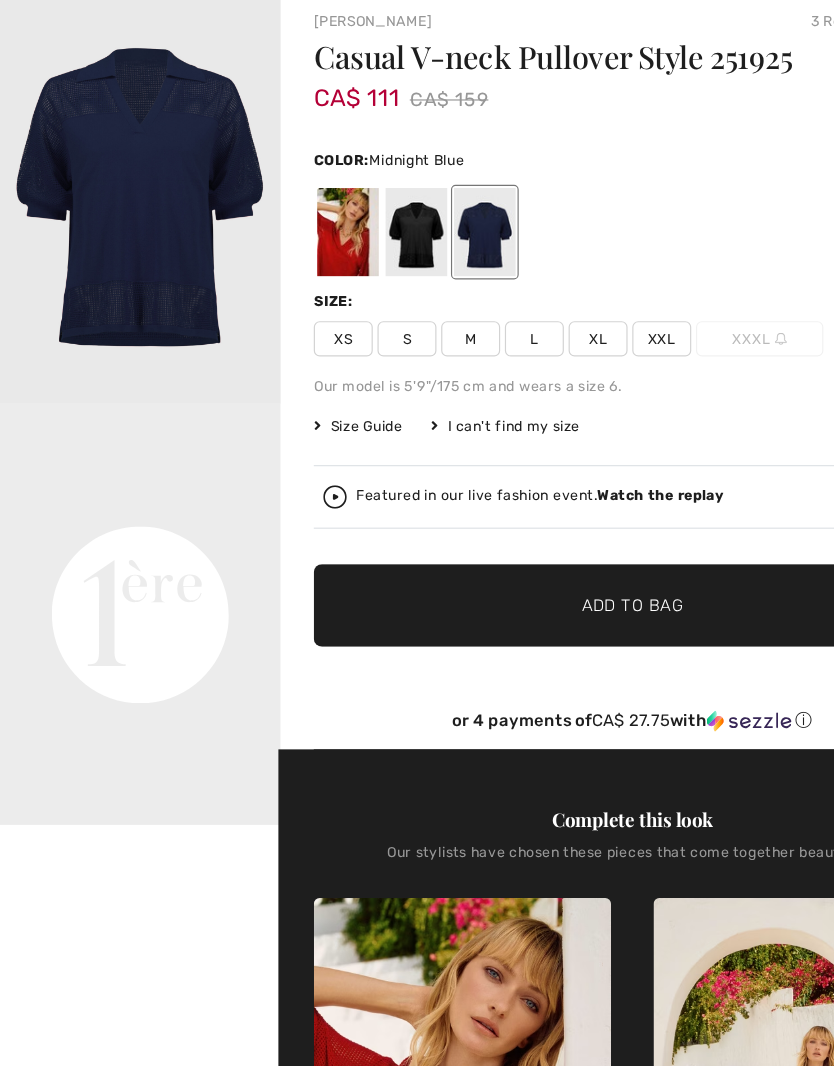 click on "XS" at bounding box center [291, 400] 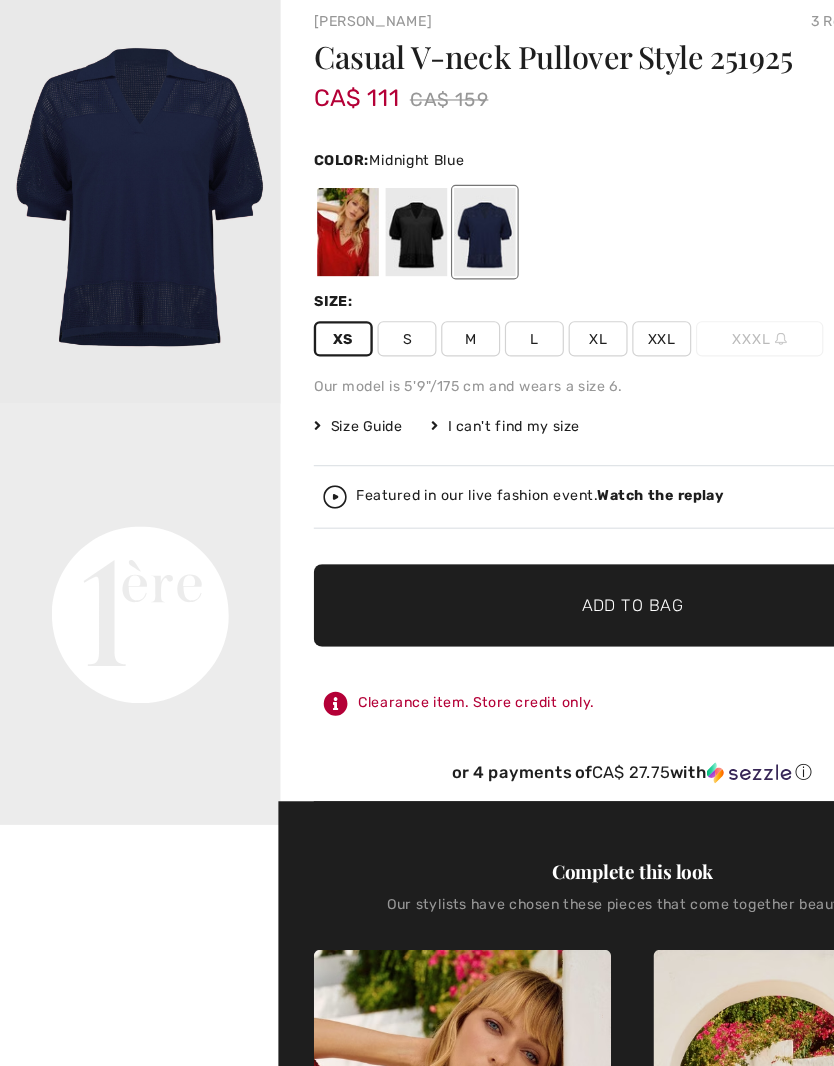 click on "✔ Added to Bag
Add to Bag" at bounding box center (536, 626) 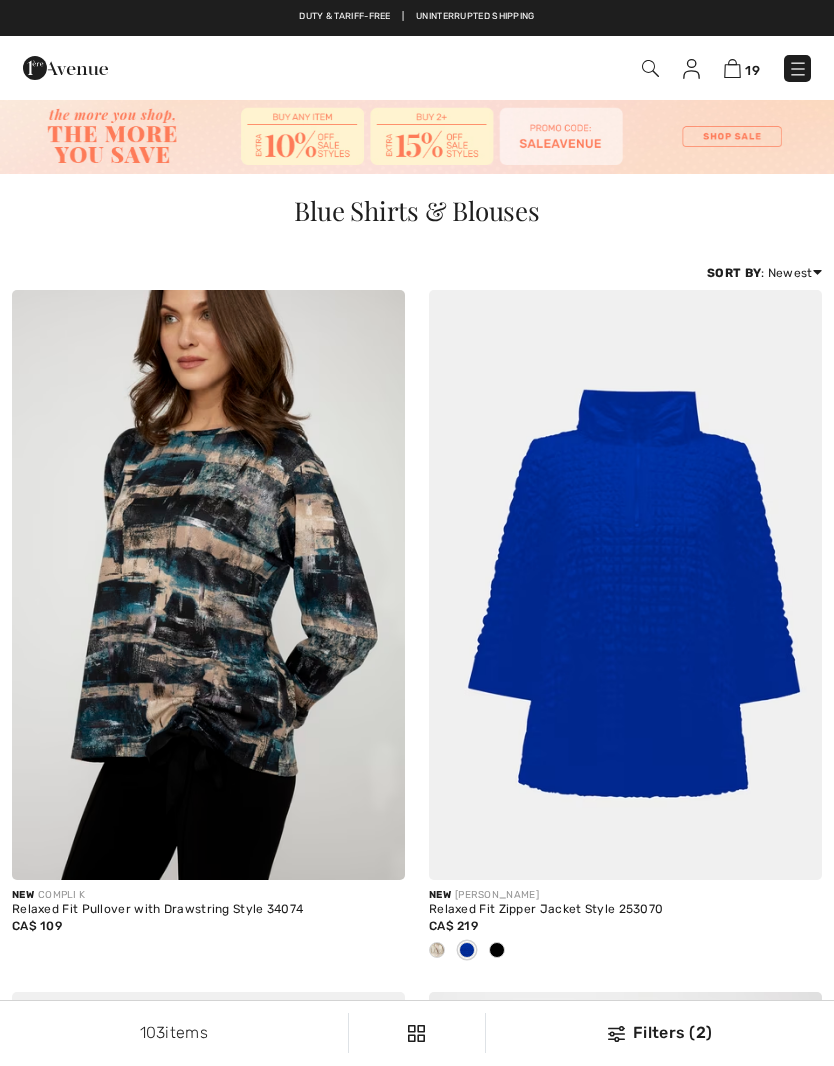 scroll, scrollTop: 16331, scrollLeft: 0, axis: vertical 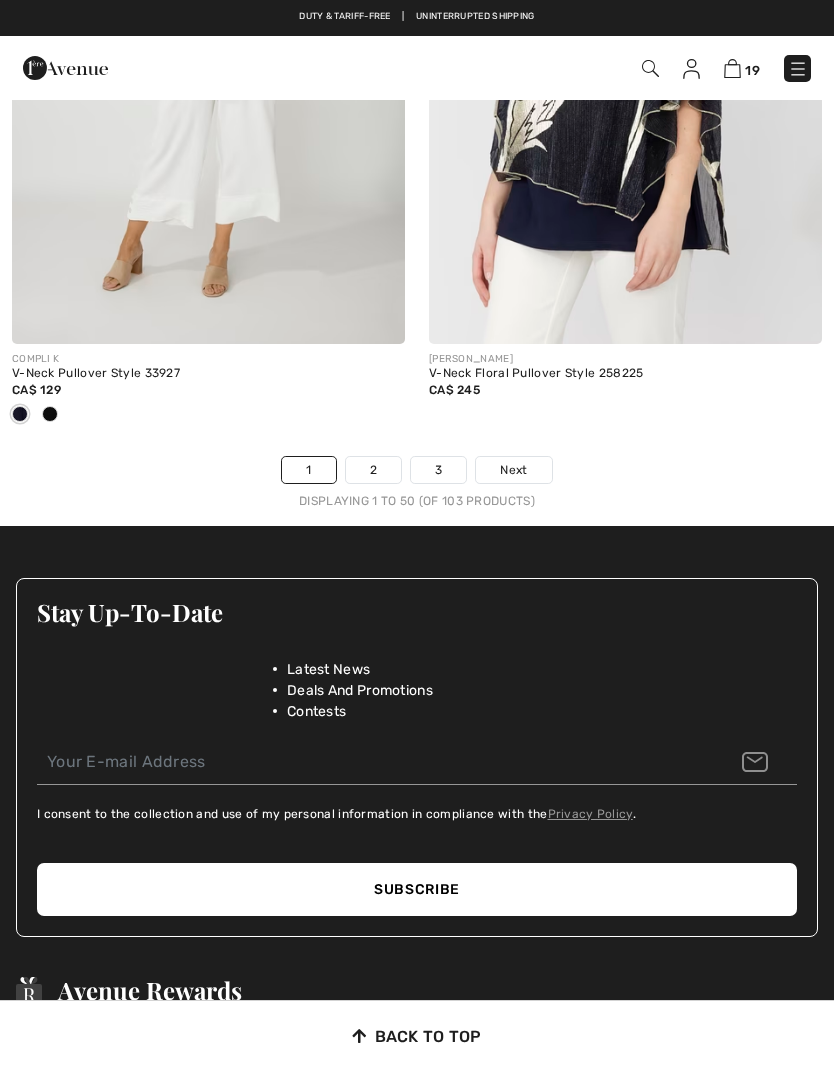 click on "2" at bounding box center [373, 470] 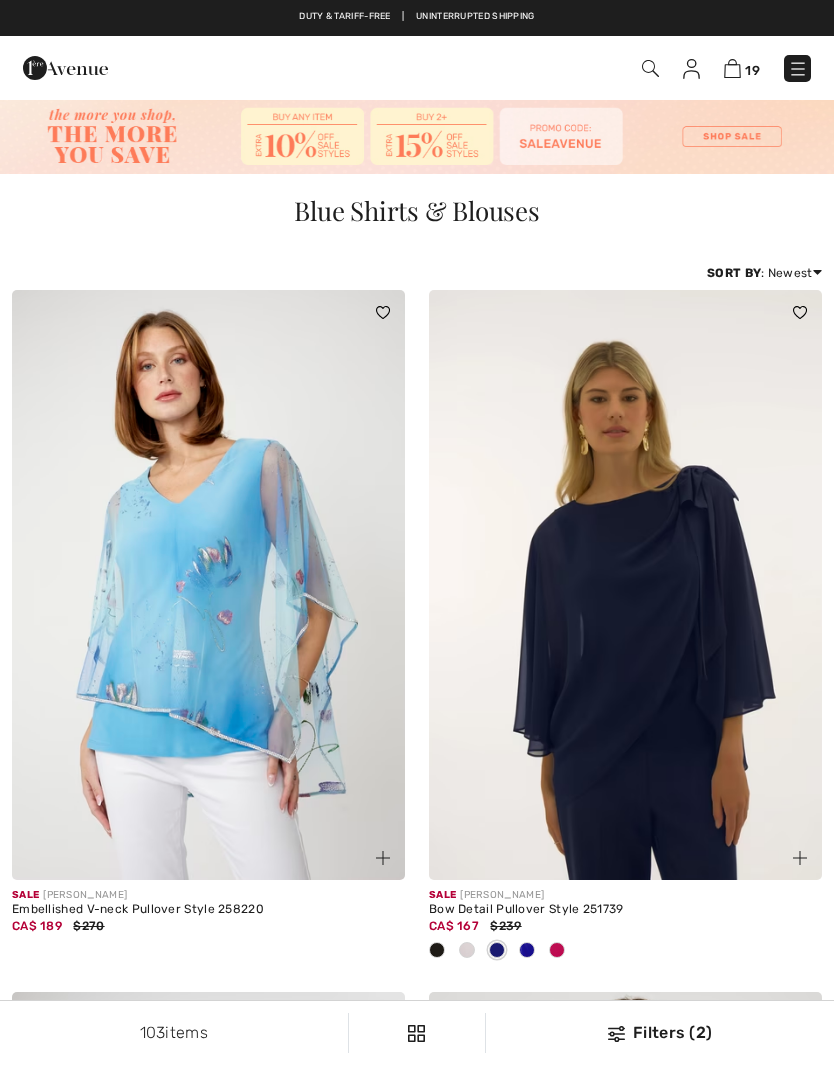 scroll, scrollTop: 0, scrollLeft: 0, axis: both 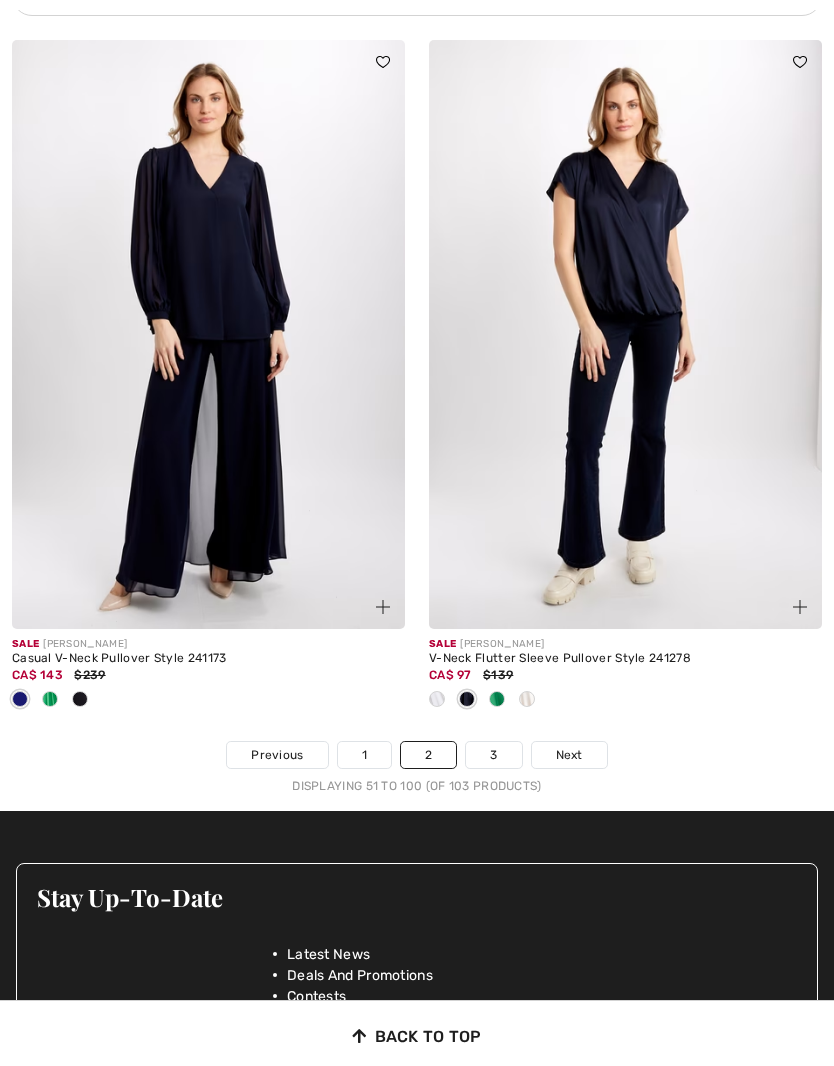 click at bounding box center (625, 335) 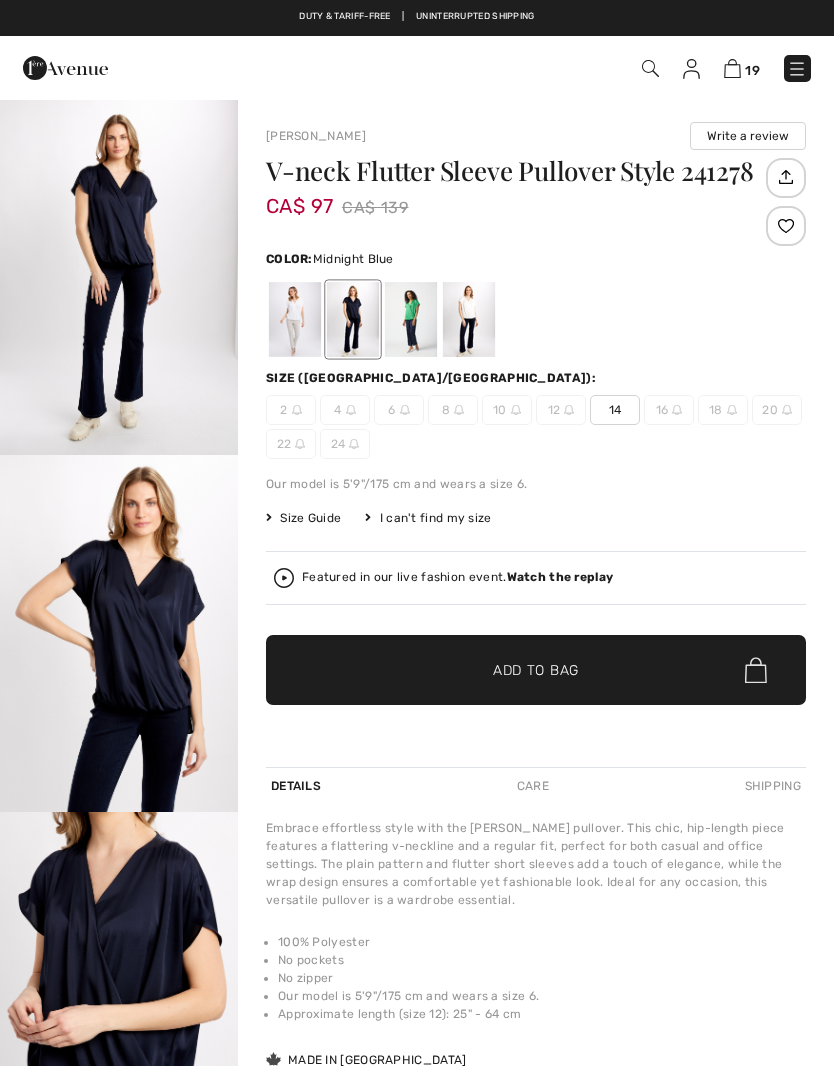 scroll, scrollTop: 0, scrollLeft: 0, axis: both 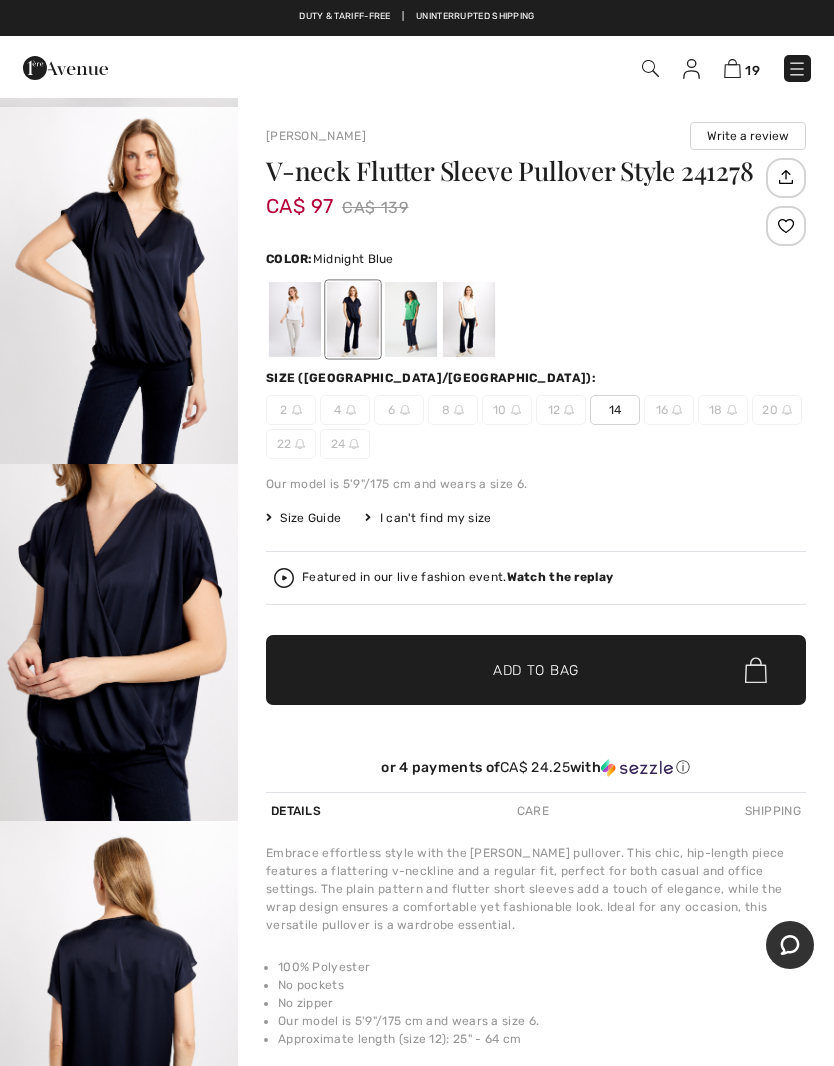 click at bounding box center (119, 999) 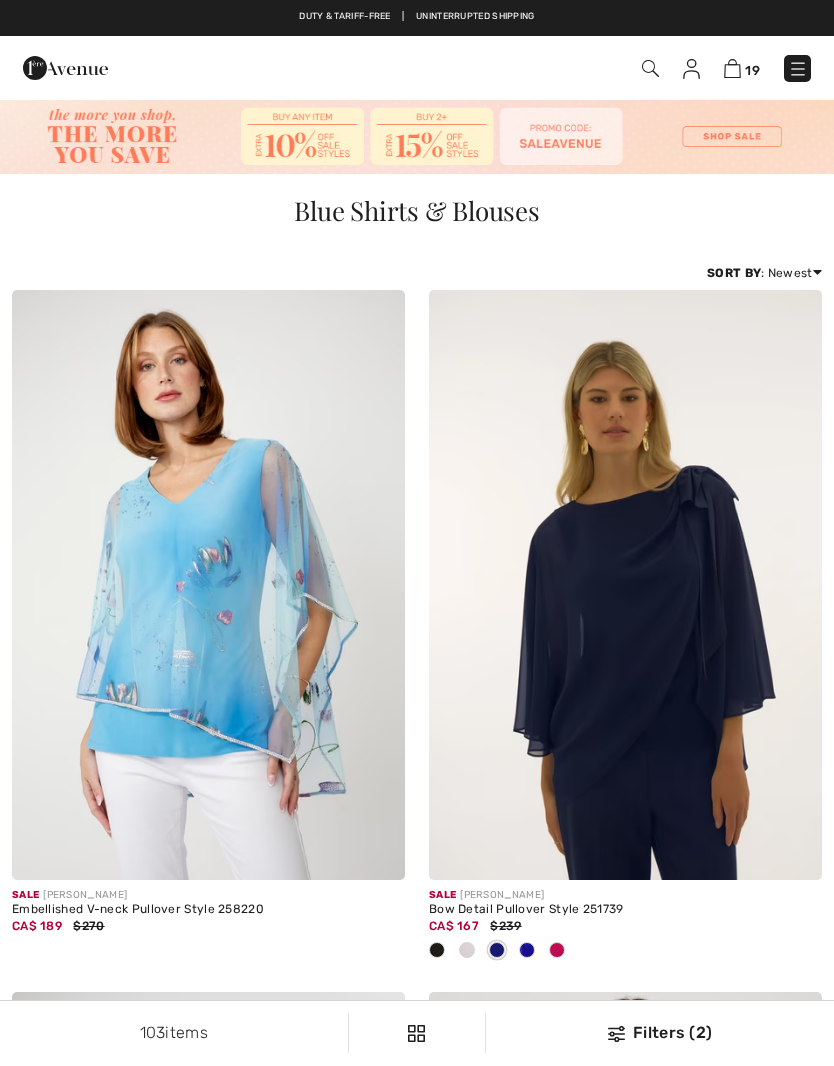 scroll, scrollTop: 17869, scrollLeft: 0, axis: vertical 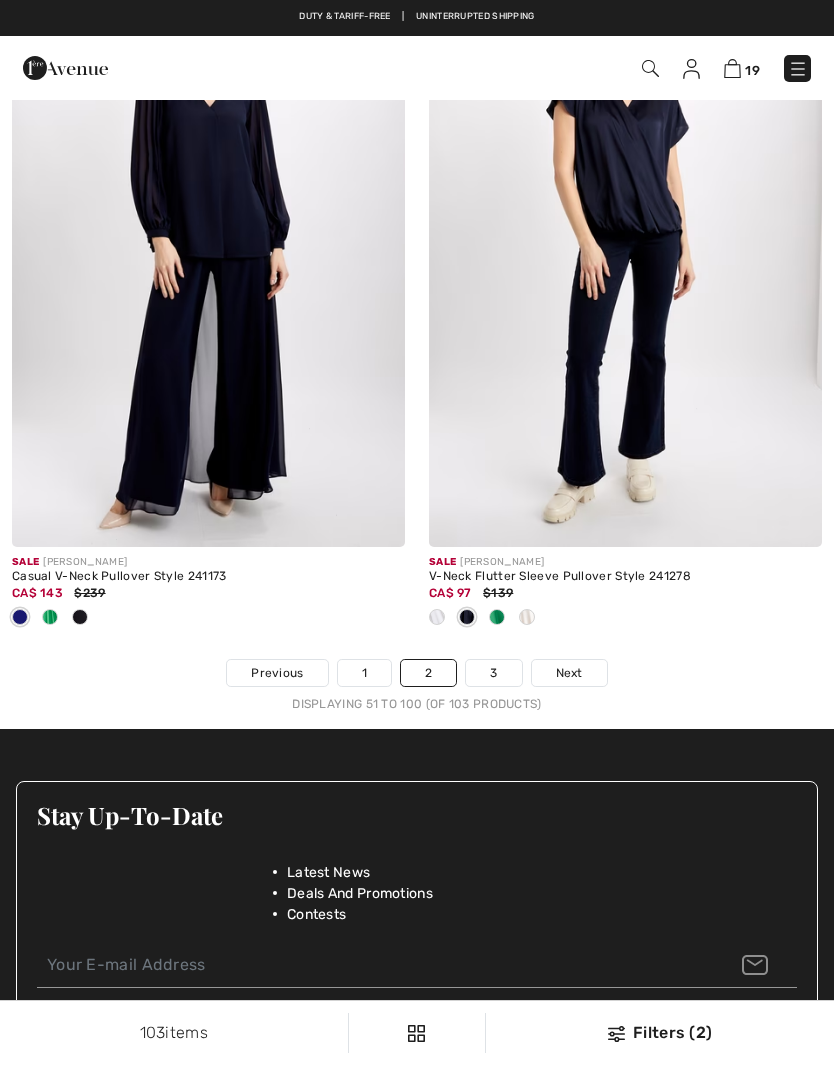 click on "3" at bounding box center (493, 673) 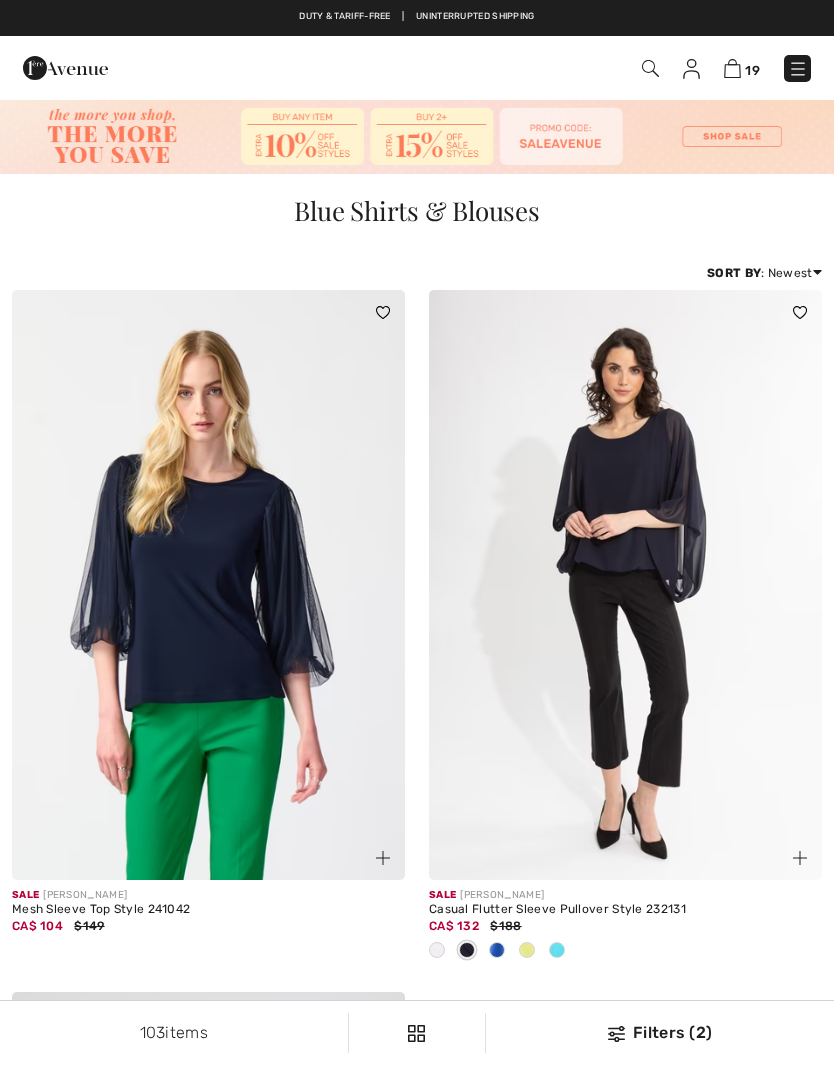 scroll, scrollTop: 0, scrollLeft: 0, axis: both 